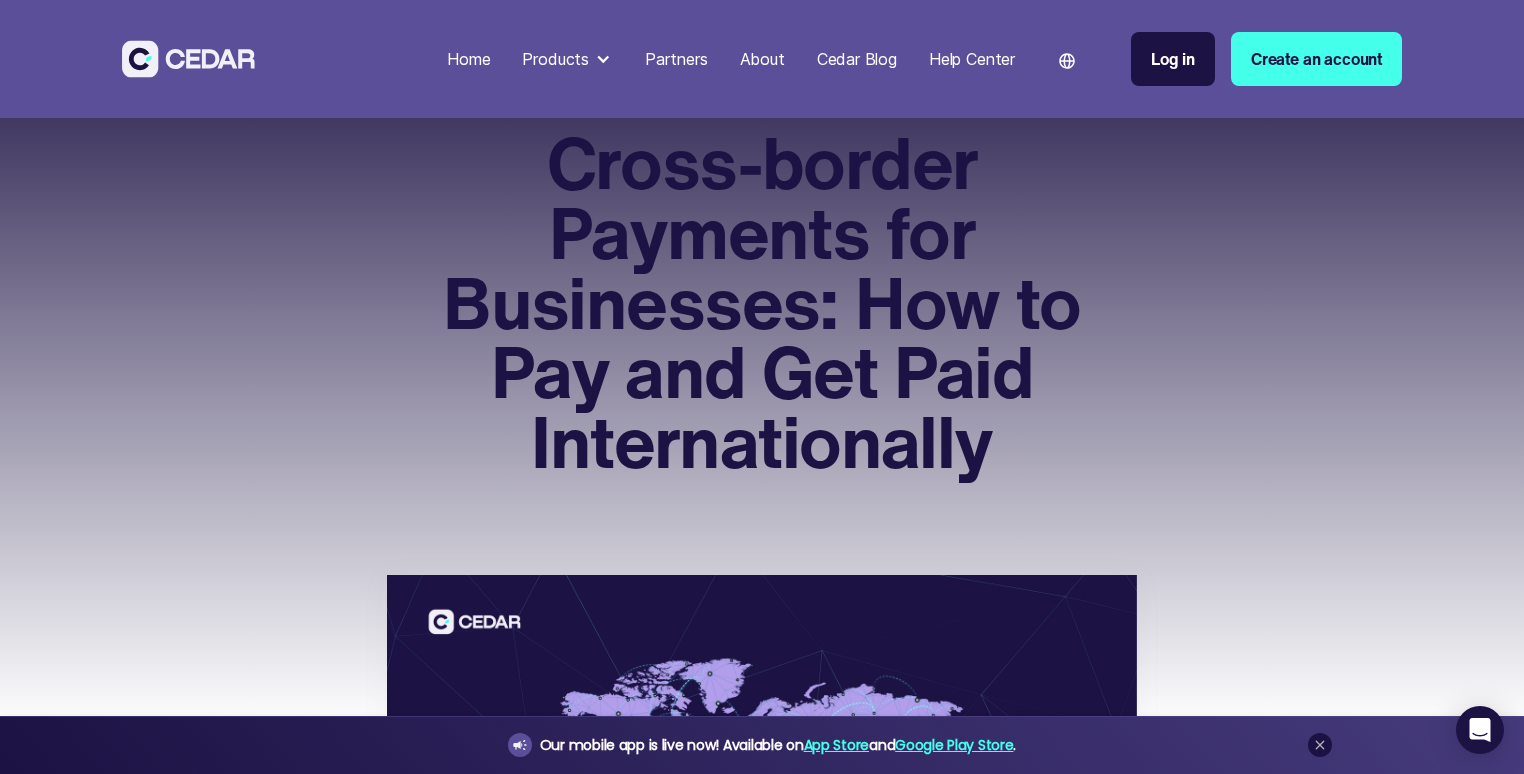scroll, scrollTop: 153, scrollLeft: 0, axis: vertical 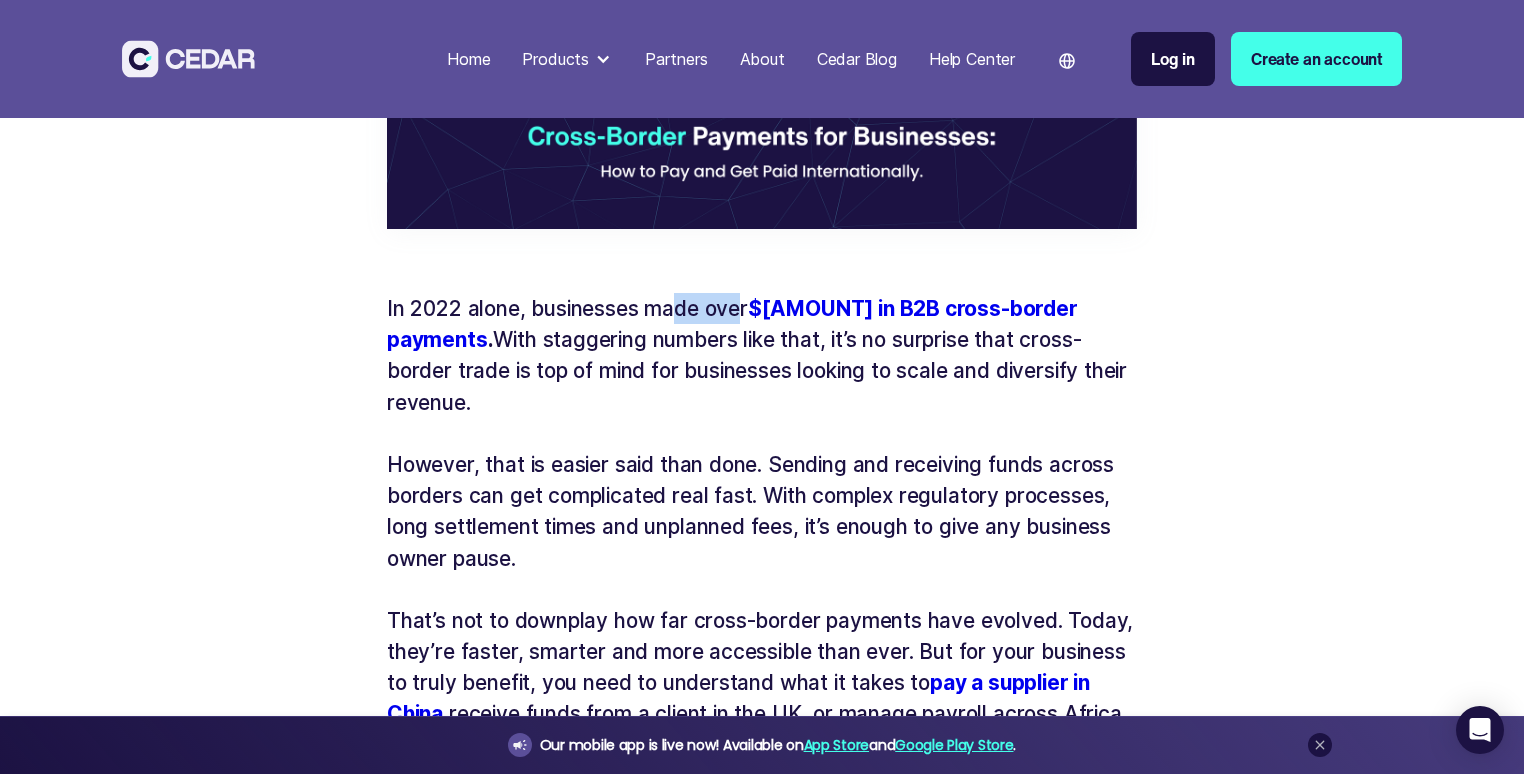 drag, startPoint x: 678, startPoint y: 303, endPoint x: 736, endPoint y: 311, distance: 58.549126 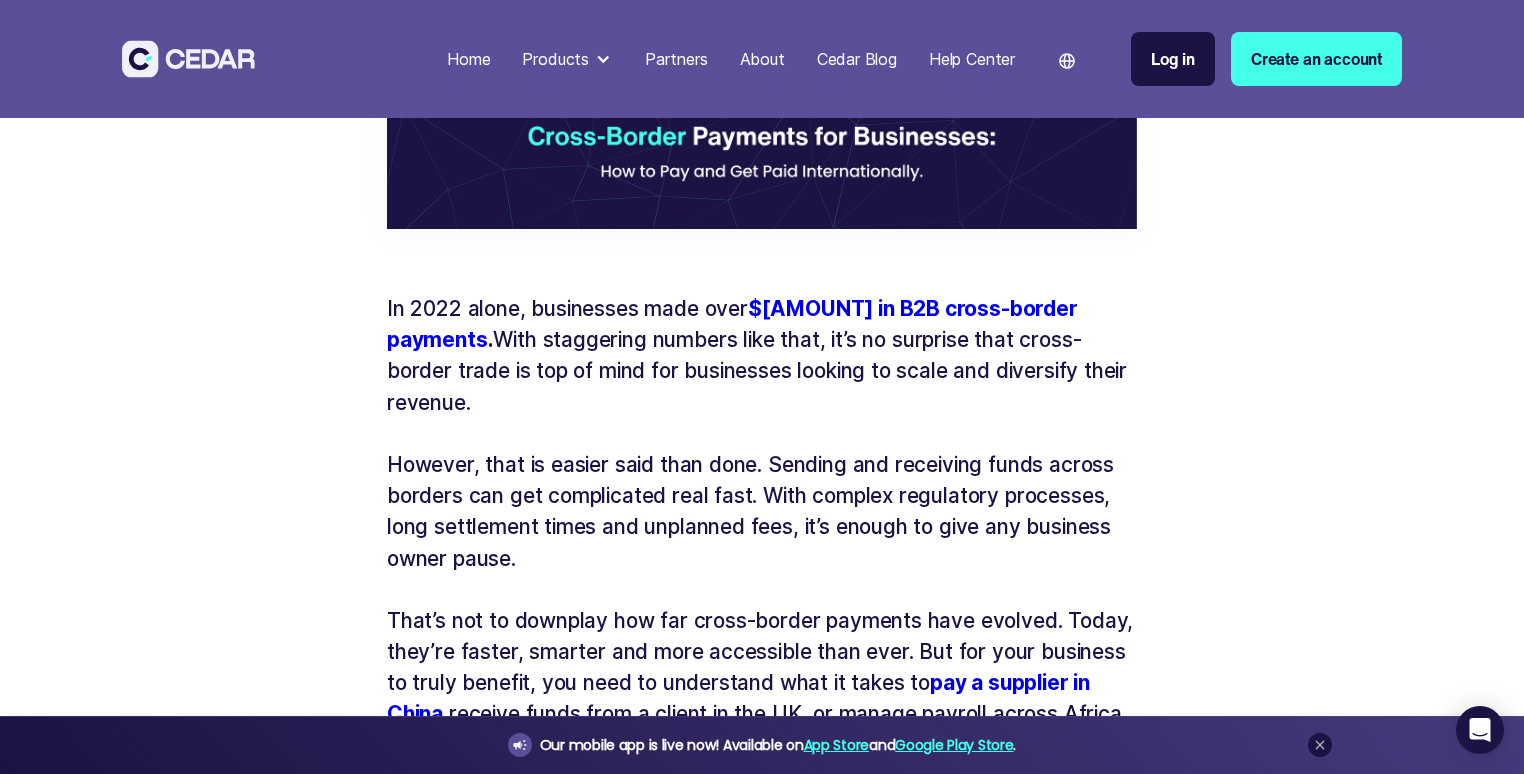 click on "In 2022 alone, businesses made over  $150 trillion in B2B cross-border payments .  With staggering numbers like that, it’s no surprise that cross-border trade is top of mind for businesses looking to scale and diversify their revenue." at bounding box center [762, 355] 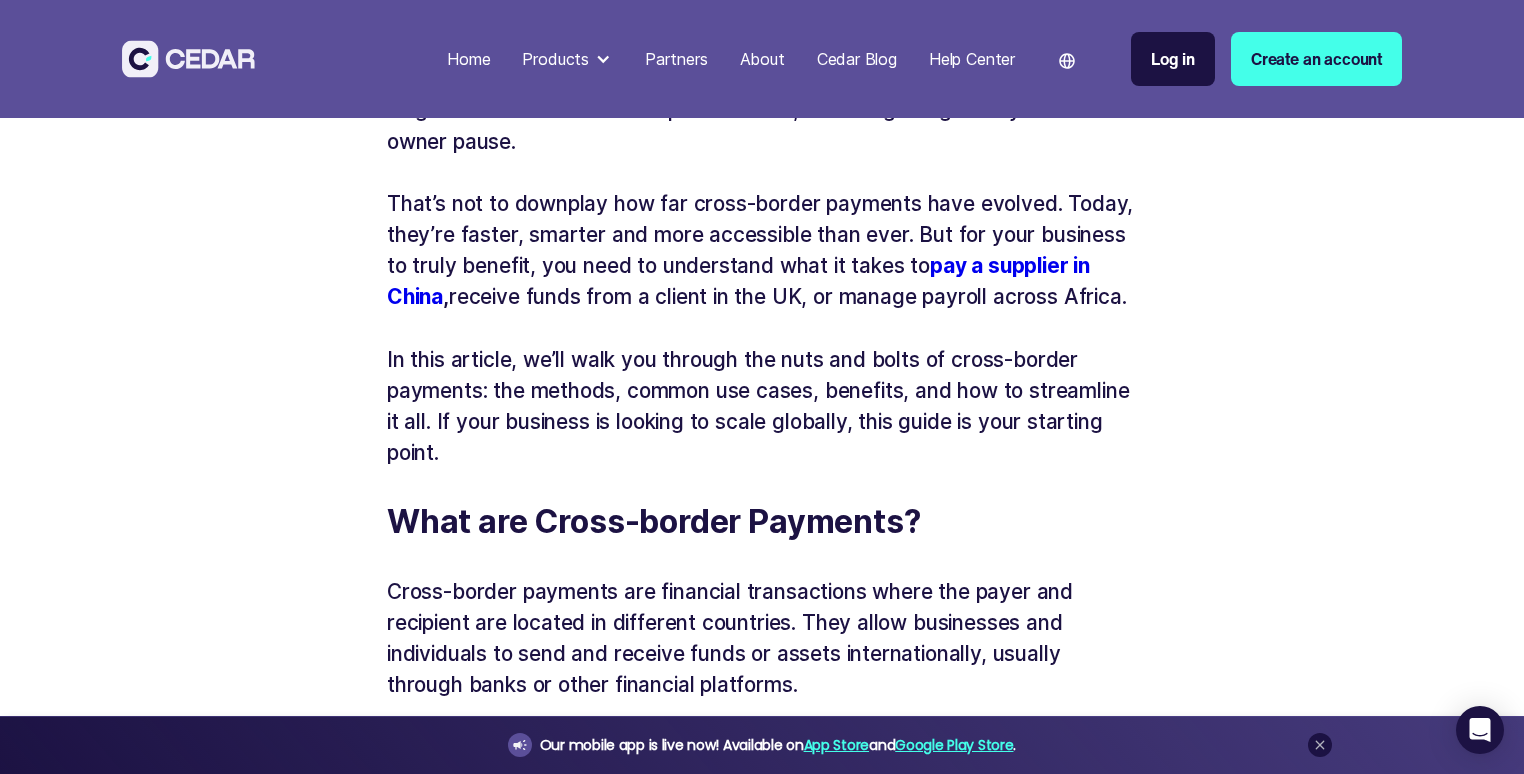 scroll, scrollTop: 1188, scrollLeft: 0, axis: vertical 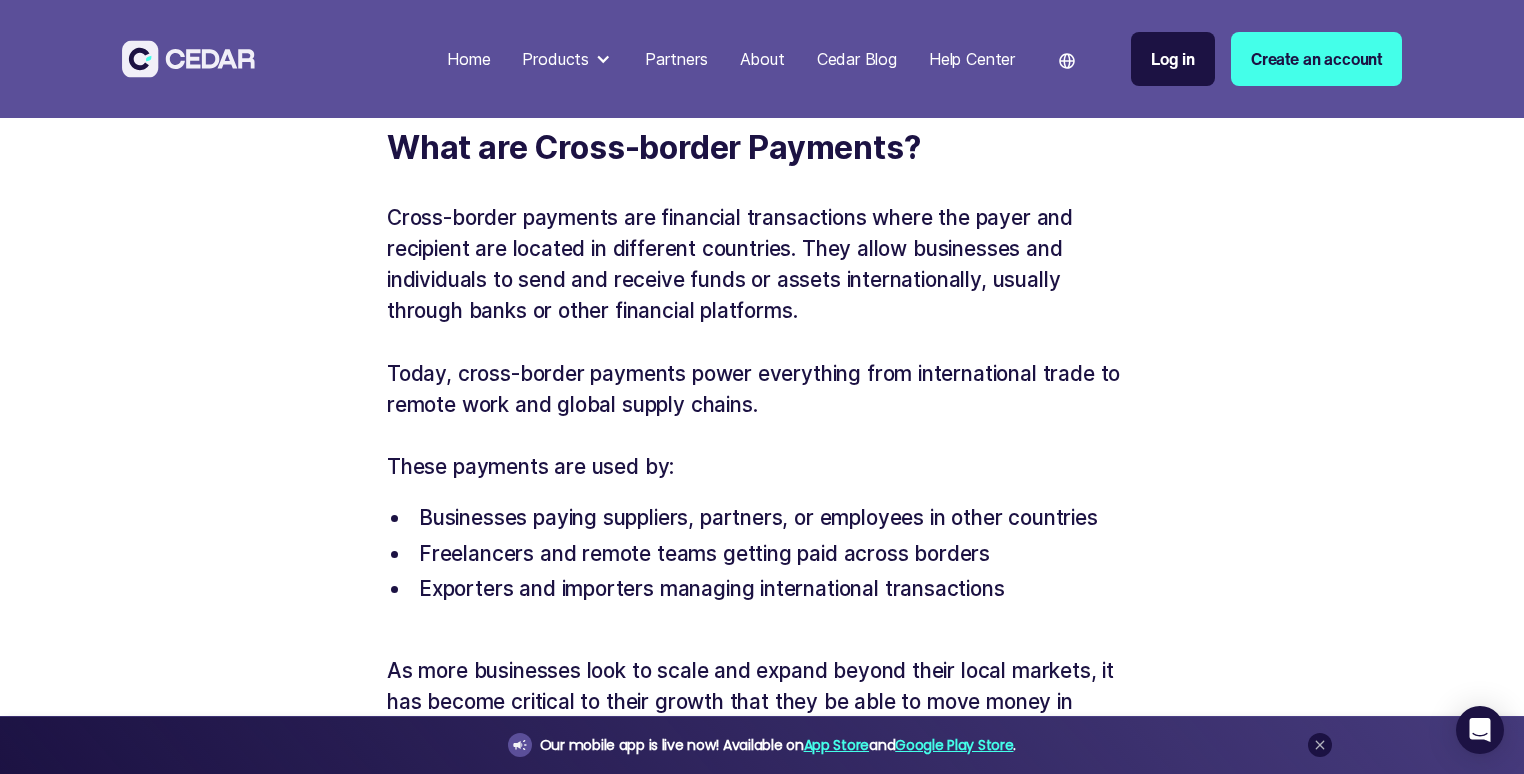 drag, startPoint x: 464, startPoint y: 358, endPoint x: 629, endPoint y: 358, distance: 165 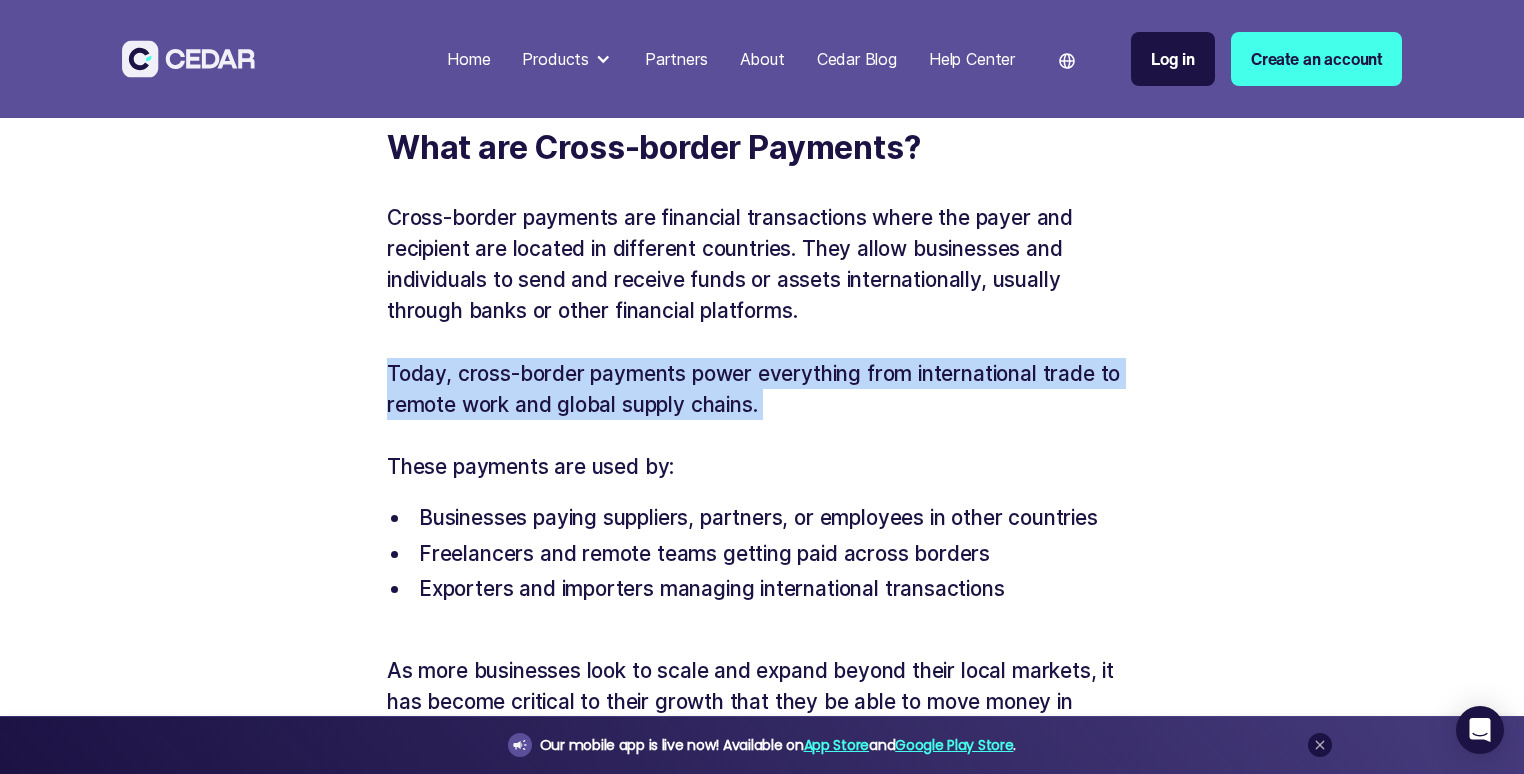 drag, startPoint x: 600, startPoint y: 353, endPoint x: 713, endPoint y: 420, distance: 131.3697 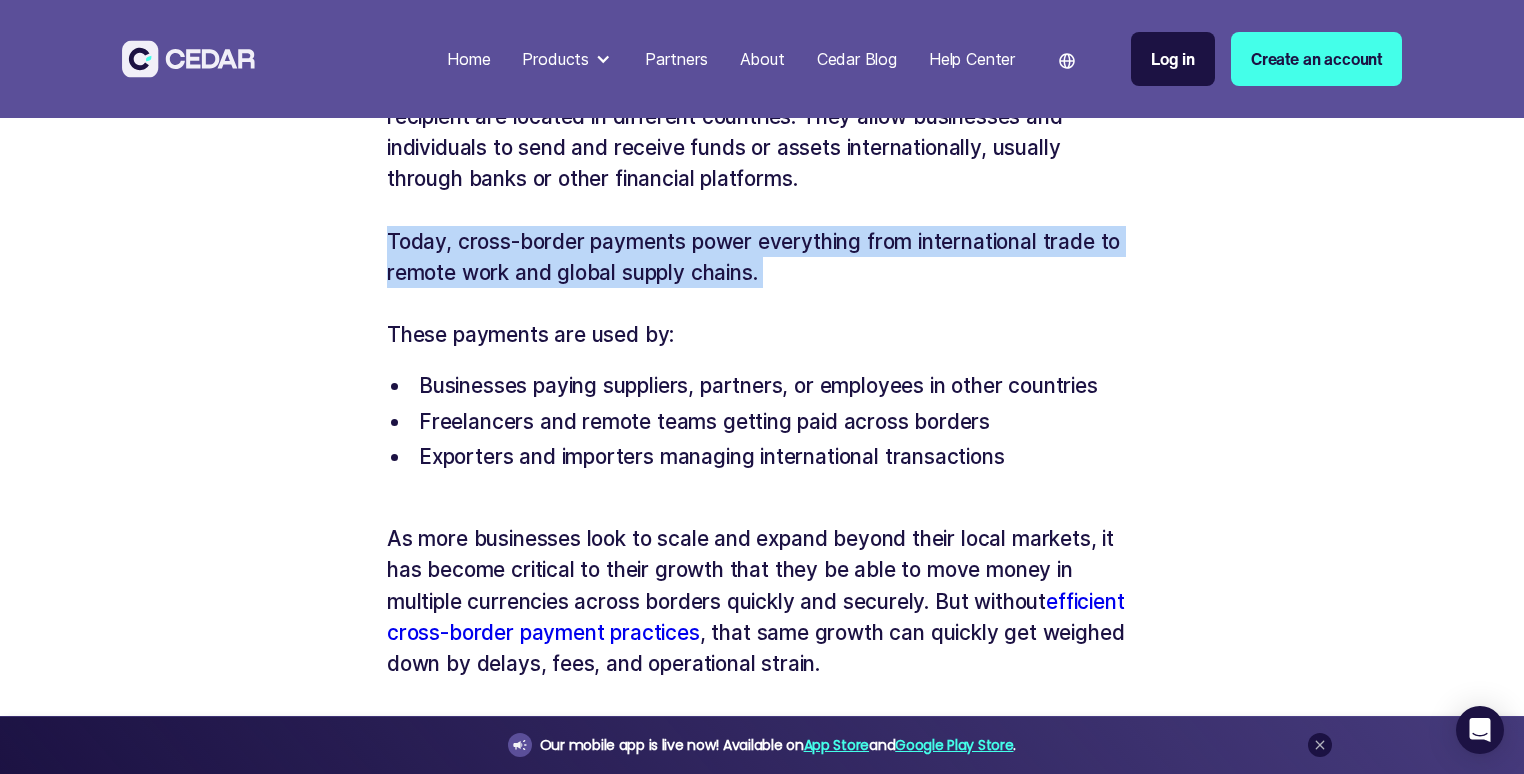 scroll, scrollTop: 1693, scrollLeft: 0, axis: vertical 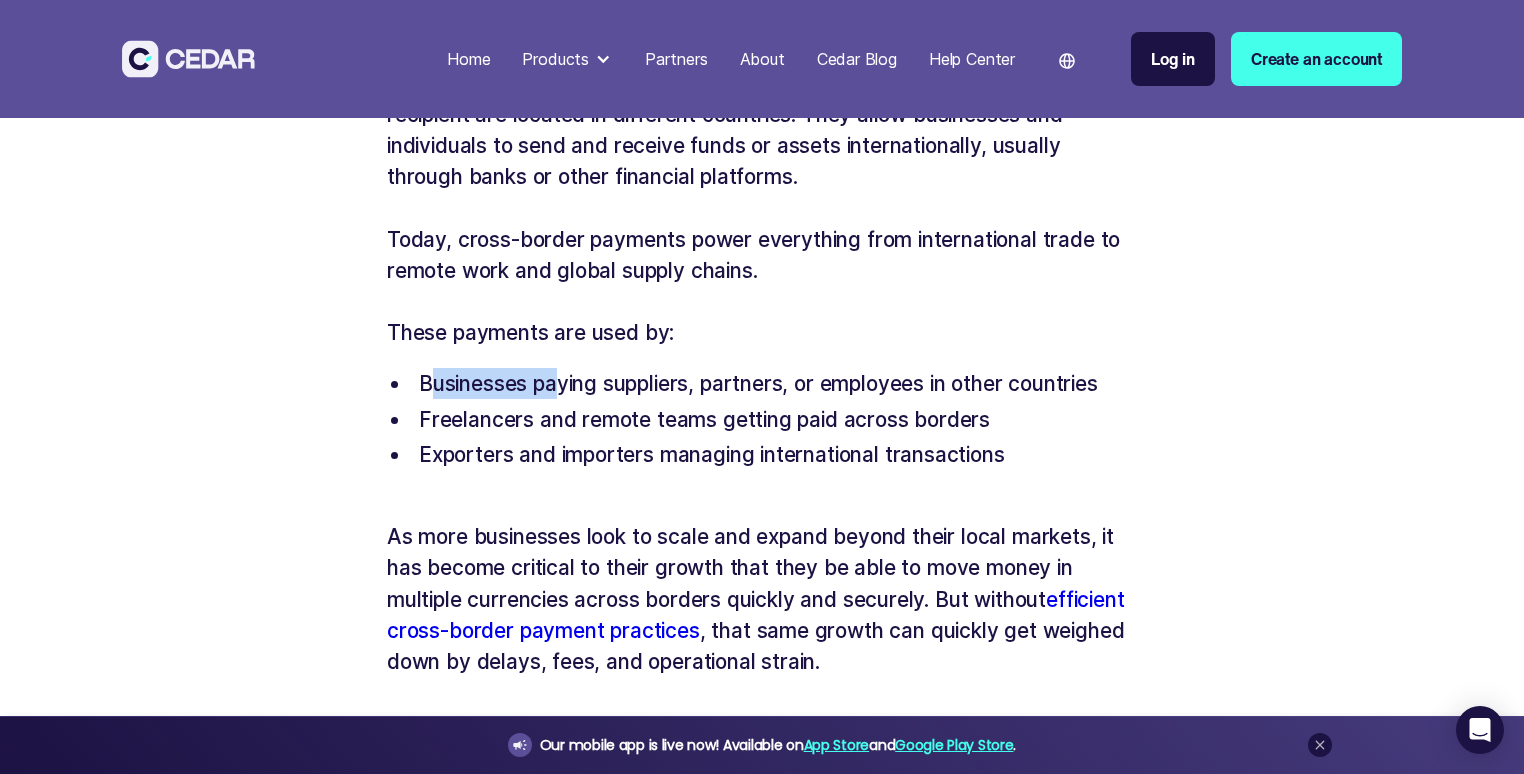 drag, startPoint x: 430, startPoint y: 381, endPoint x: 502, endPoint y: 383, distance: 72.02777 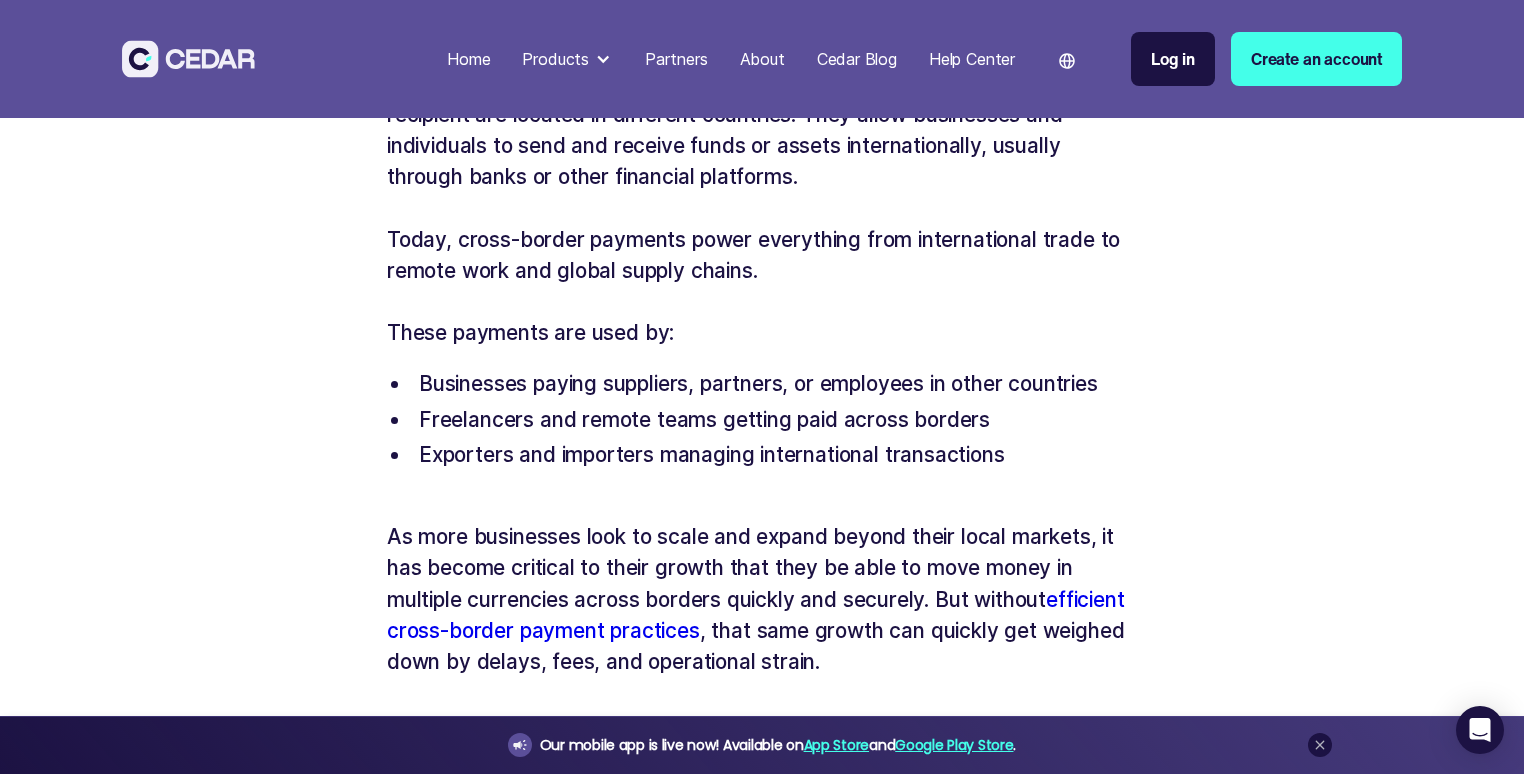 drag, startPoint x: 502, startPoint y: 383, endPoint x: 609, endPoint y: 383, distance: 107 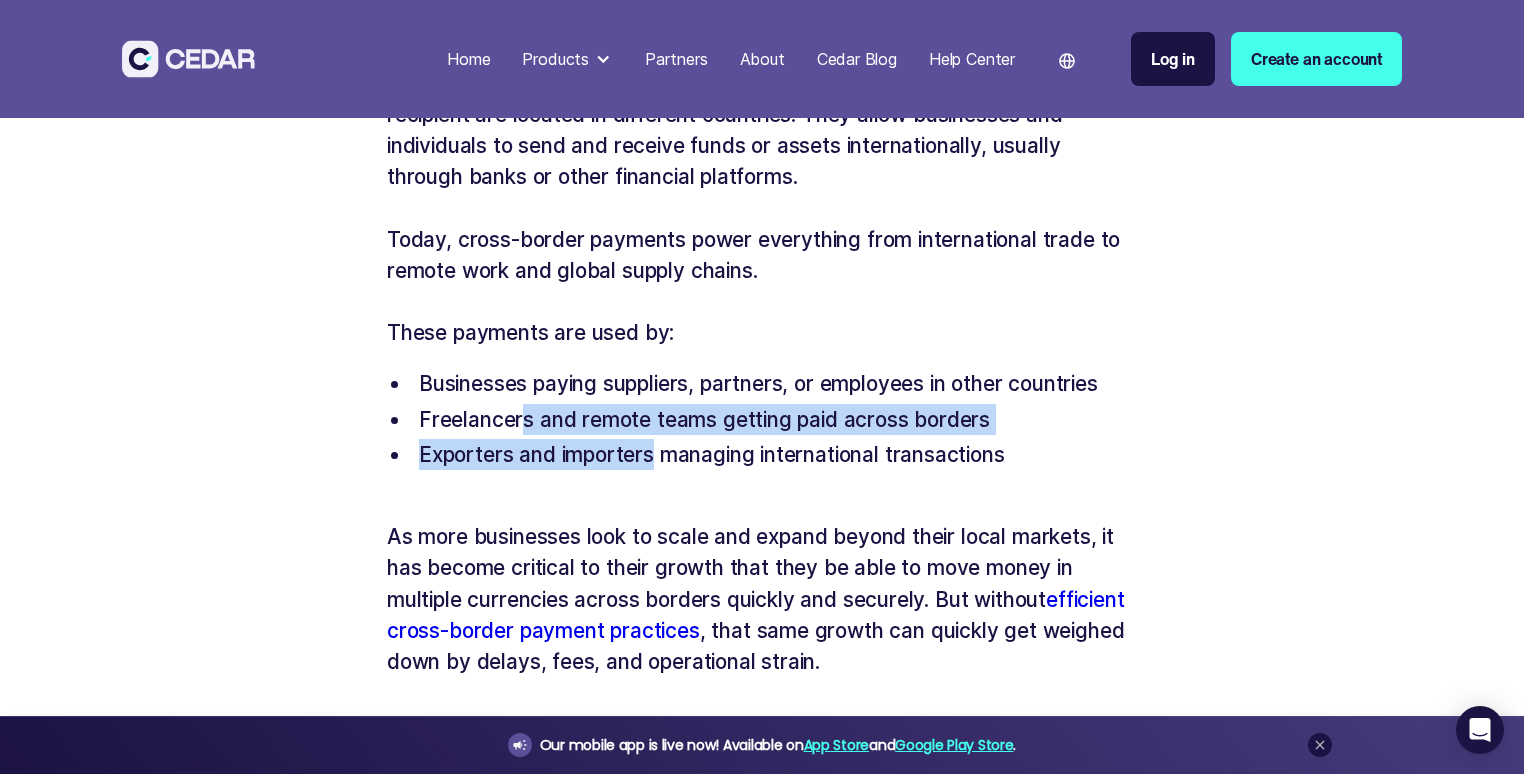 drag, startPoint x: 521, startPoint y: 417, endPoint x: 653, endPoint y: 442, distance: 134.34657 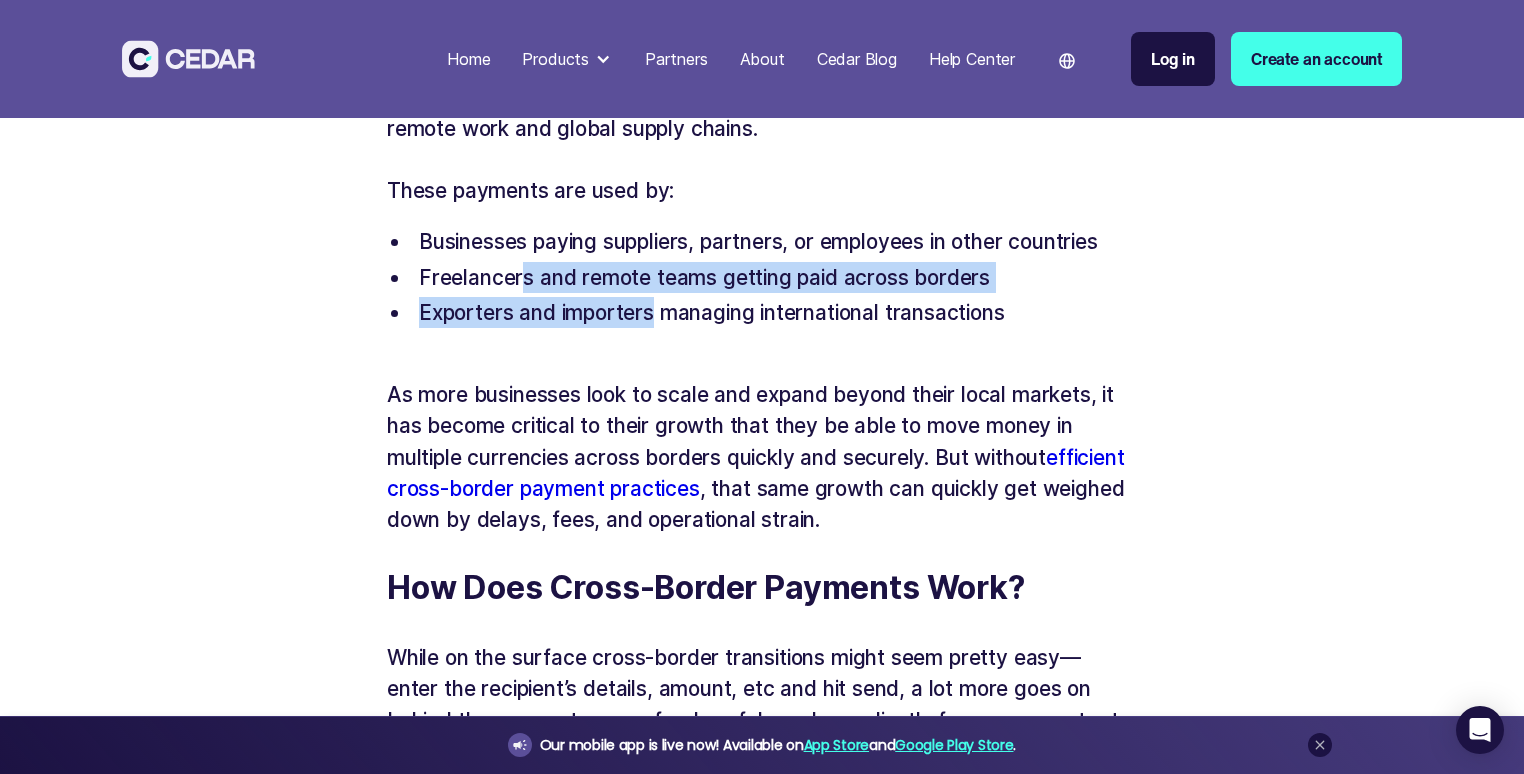 scroll, scrollTop: 1841, scrollLeft: 0, axis: vertical 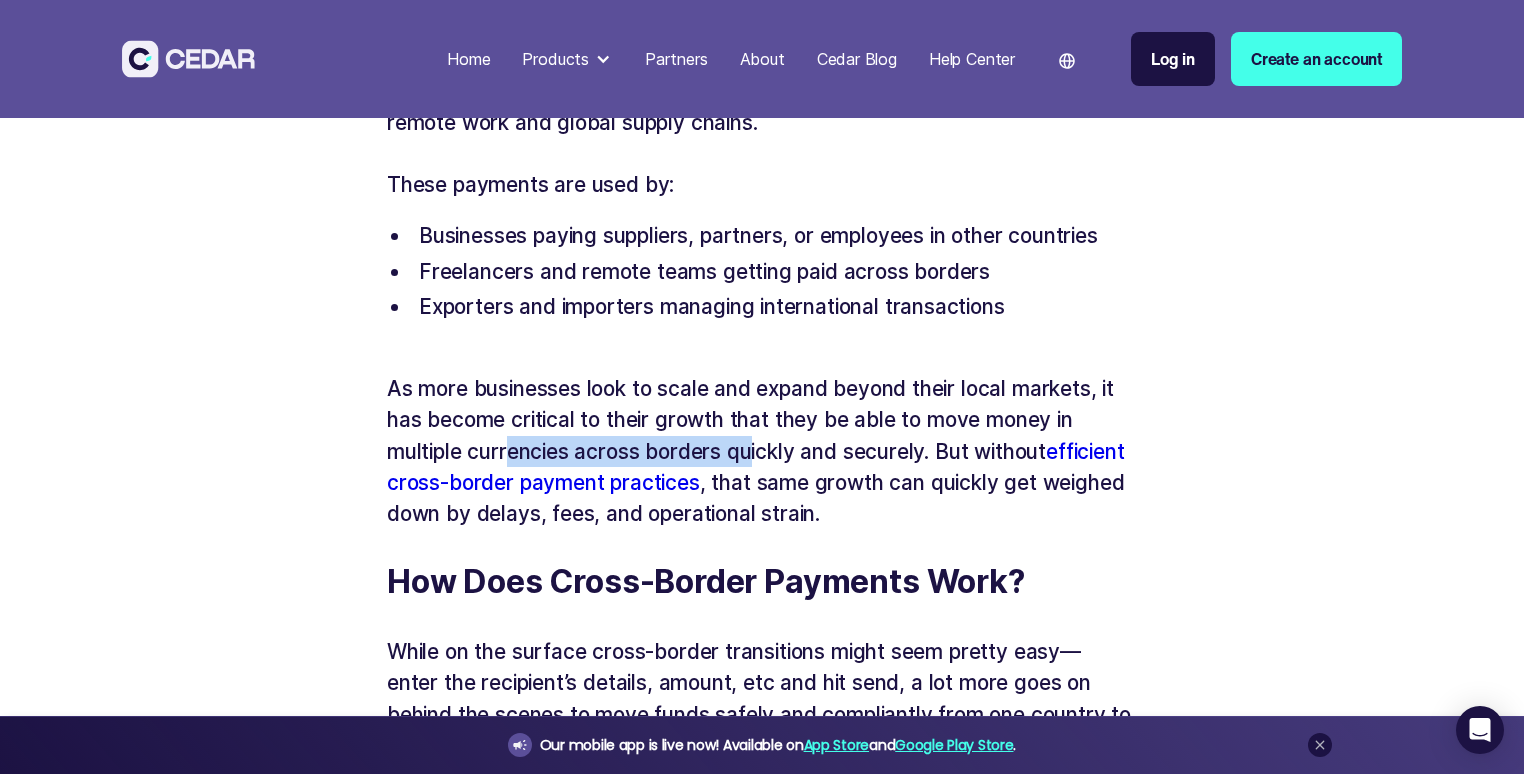 drag, startPoint x: 509, startPoint y: 452, endPoint x: 752, endPoint y: 444, distance: 243.13165 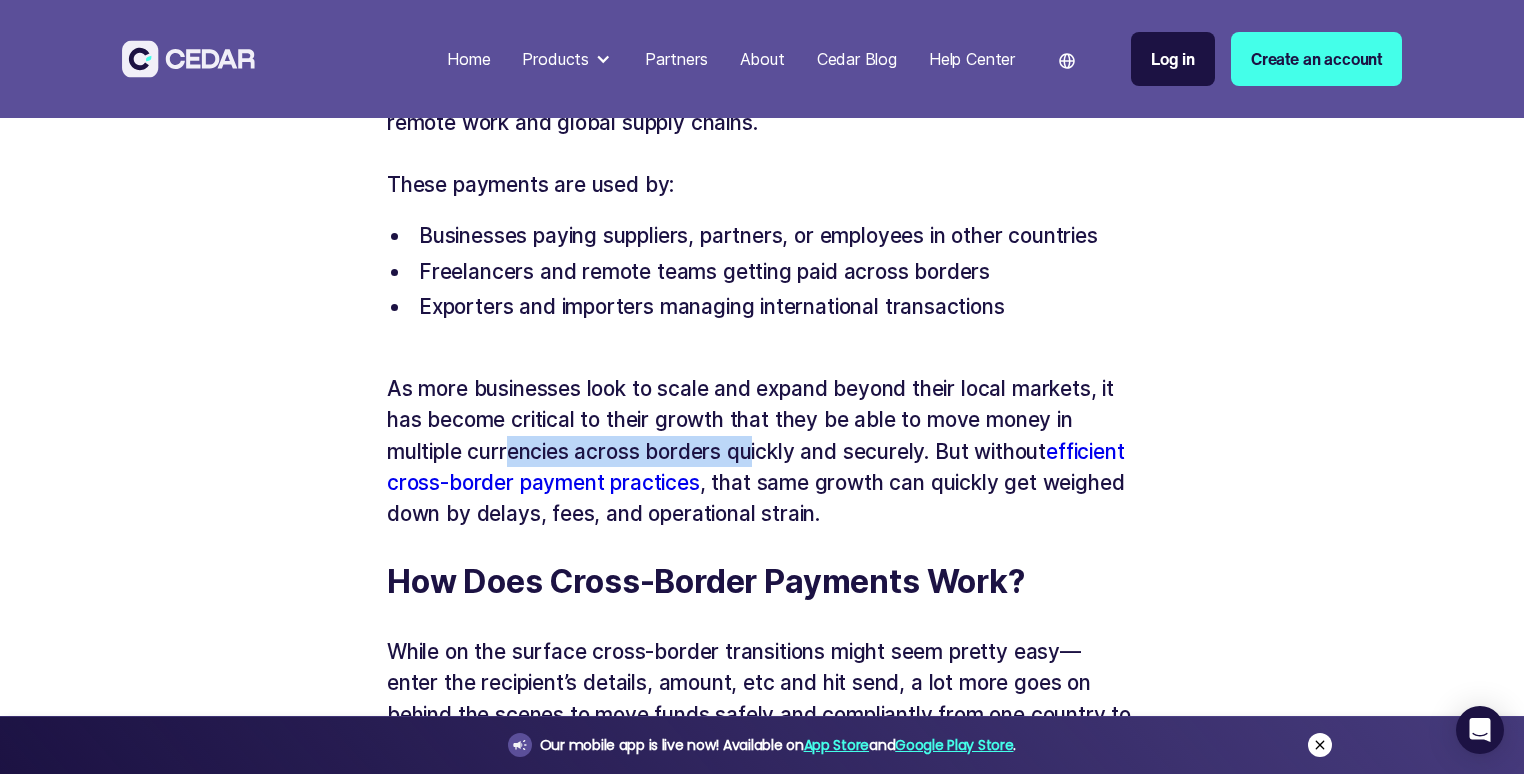 click 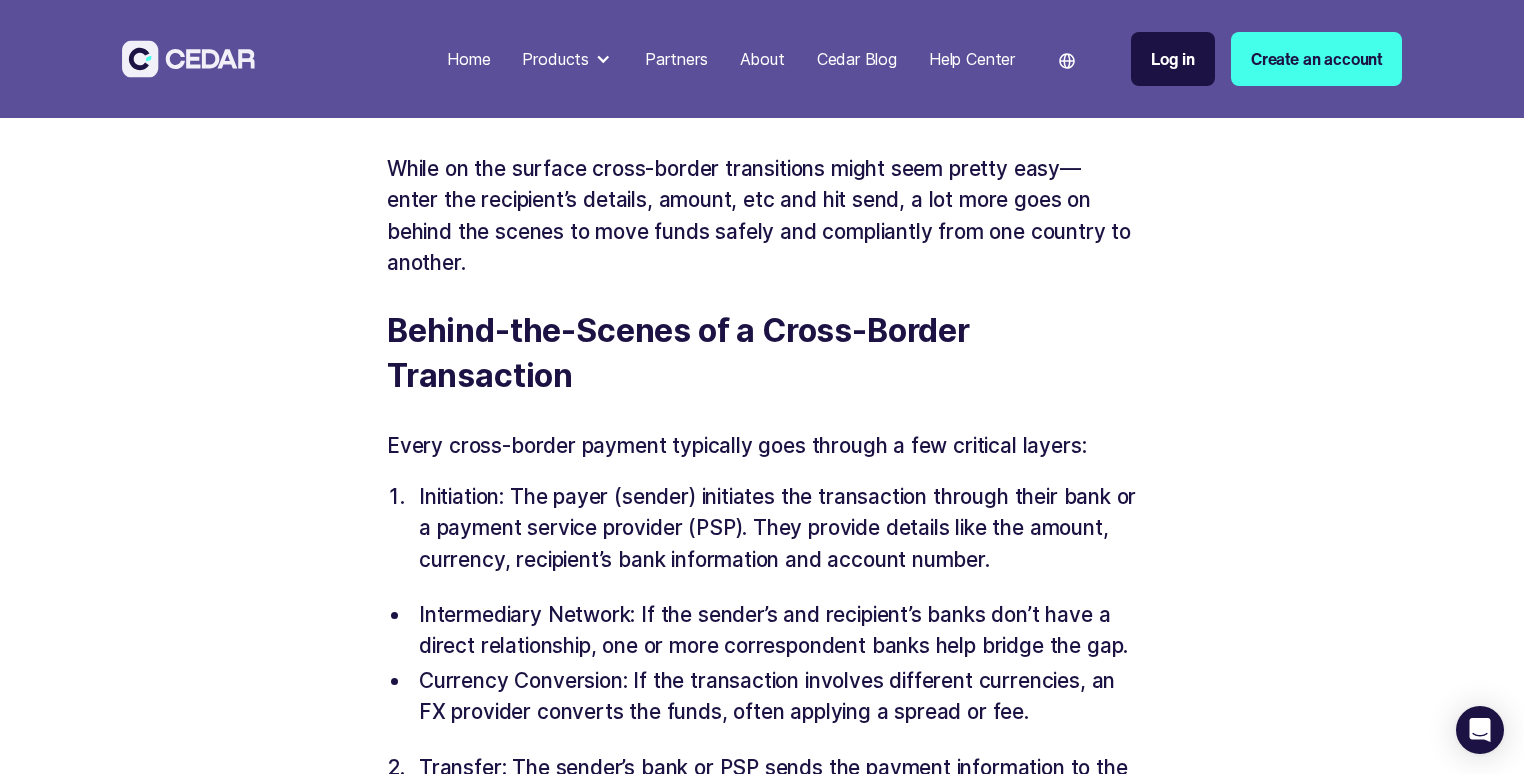 scroll, scrollTop: 2332, scrollLeft: 0, axis: vertical 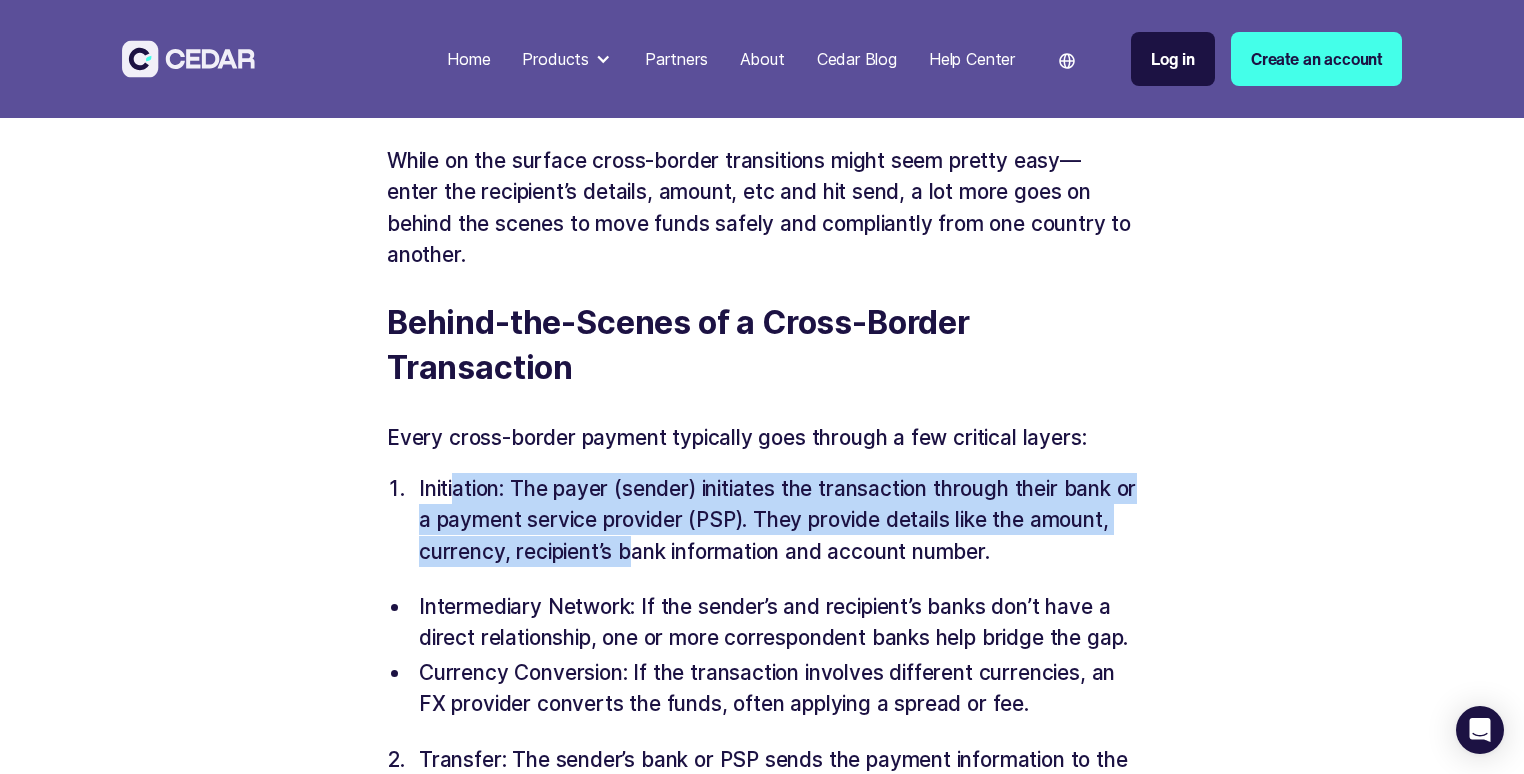 drag, startPoint x: 452, startPoint y: 487, endPoint x: 714, endPoint y: 548, distance: 269.00745 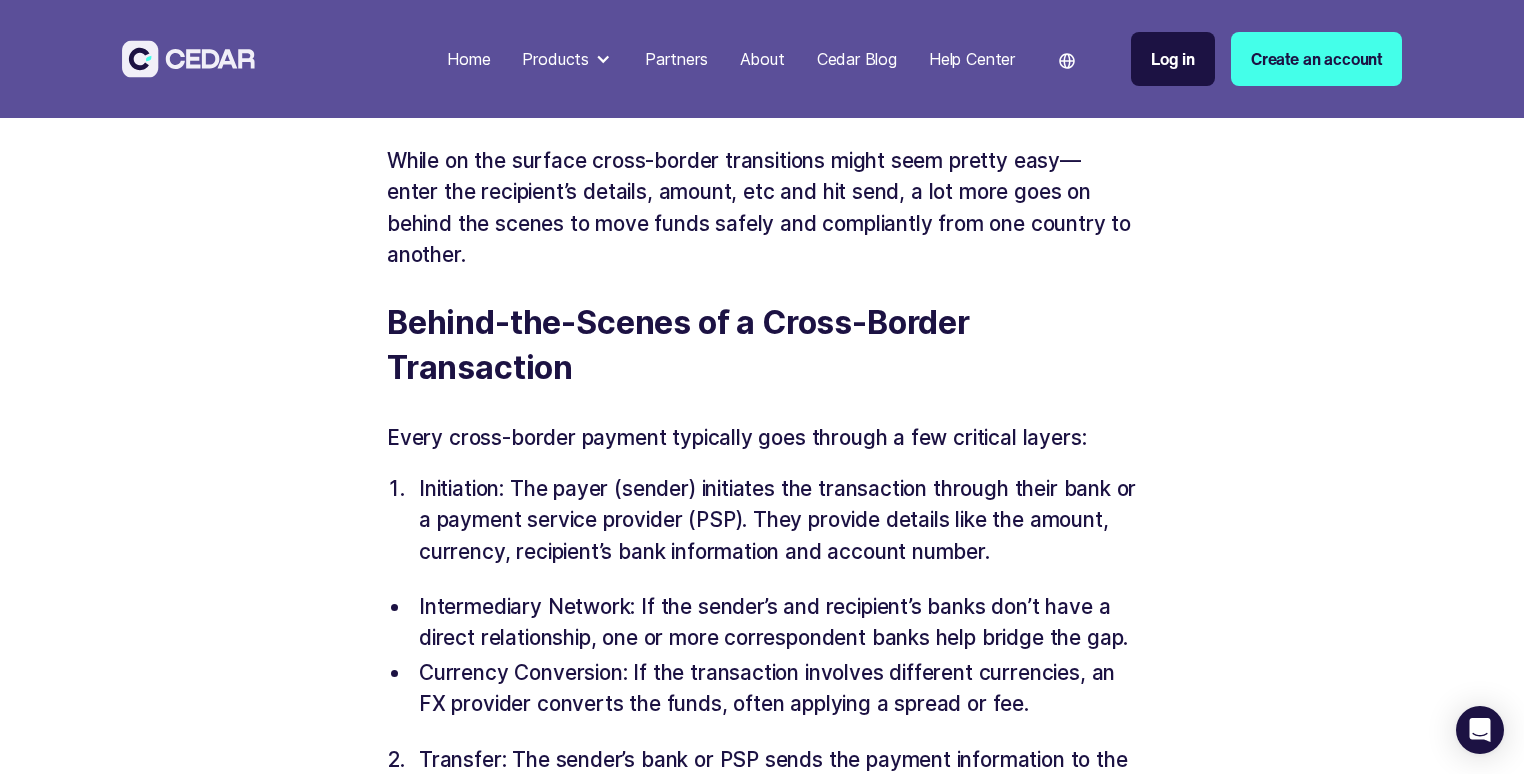 click on "Initiation: The payer (sender) initiates the transaction through their bank or a payment service provider (PSP). They provide details like the amount, currency, recipient’s bank information and account number." at bounding box center [774, 520] 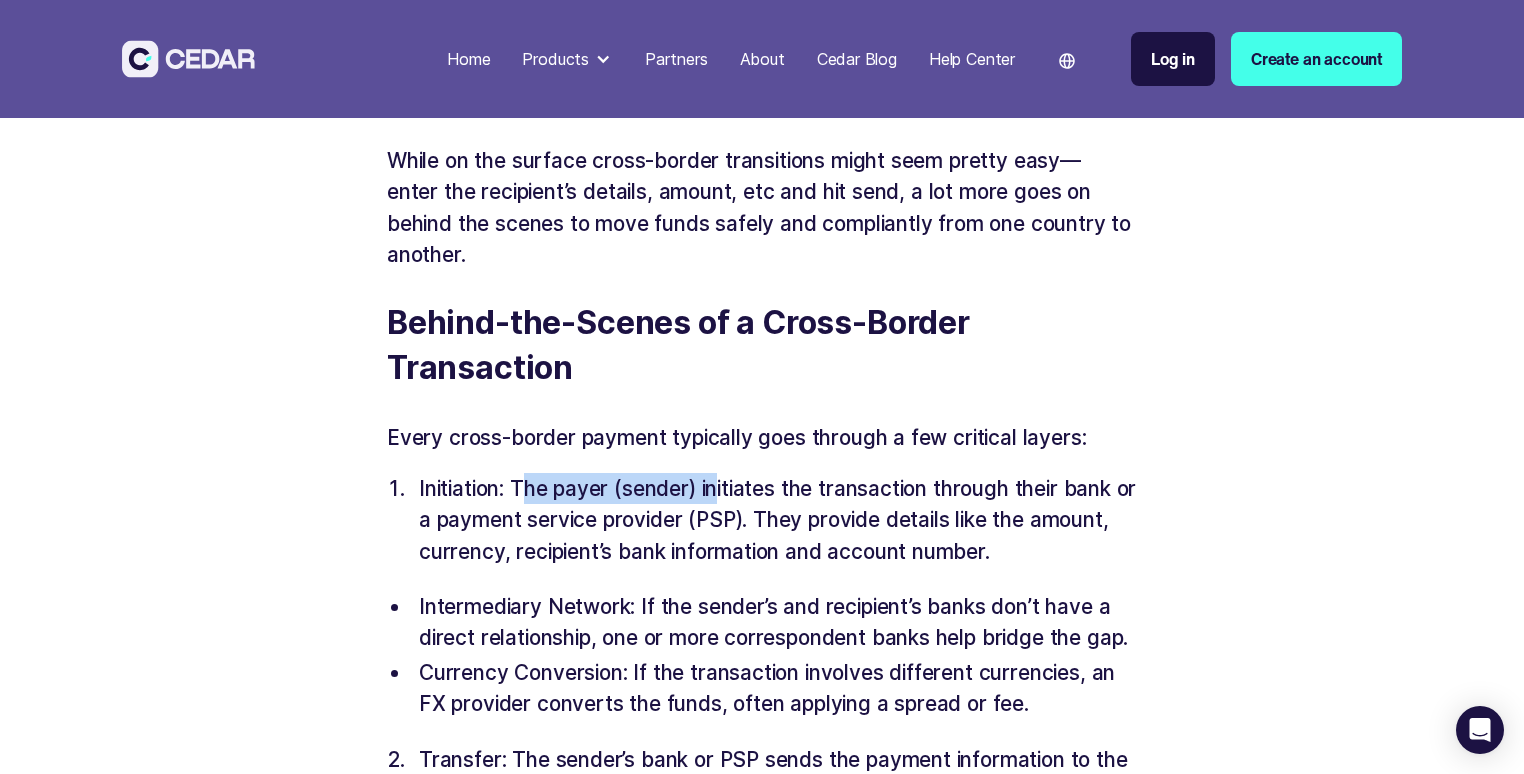 drag, startPoint x: 521, startPoint y: 495, endPoint x: 716, endPoint y: 499, distance: 195.04102 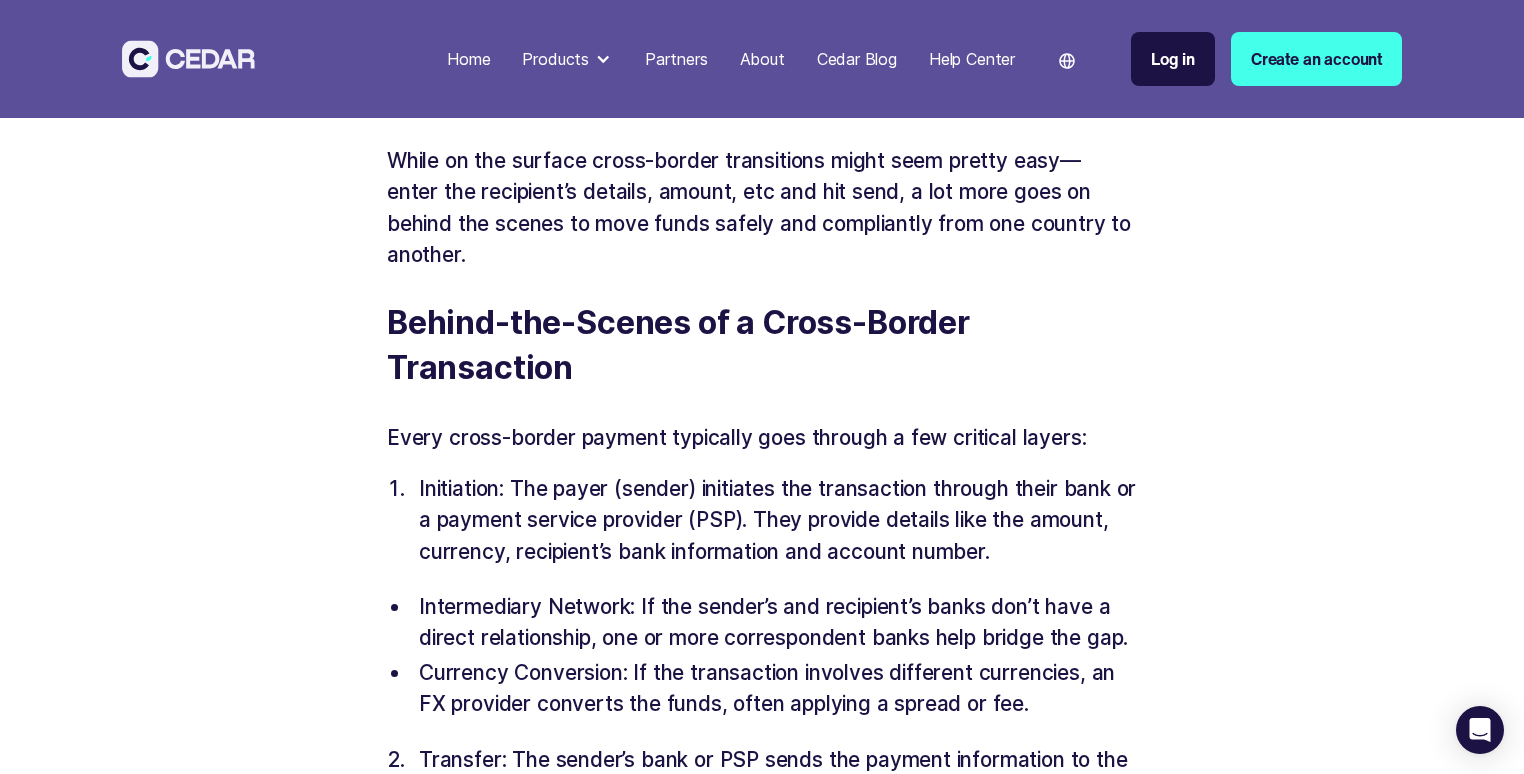 click on "Initiation: The payer (sender) initiates the transaction through their bank or a payment service provider (PSP). They provide details like the amount, currency, recipient’s bank information and account number." at bounding box center (774, 520) 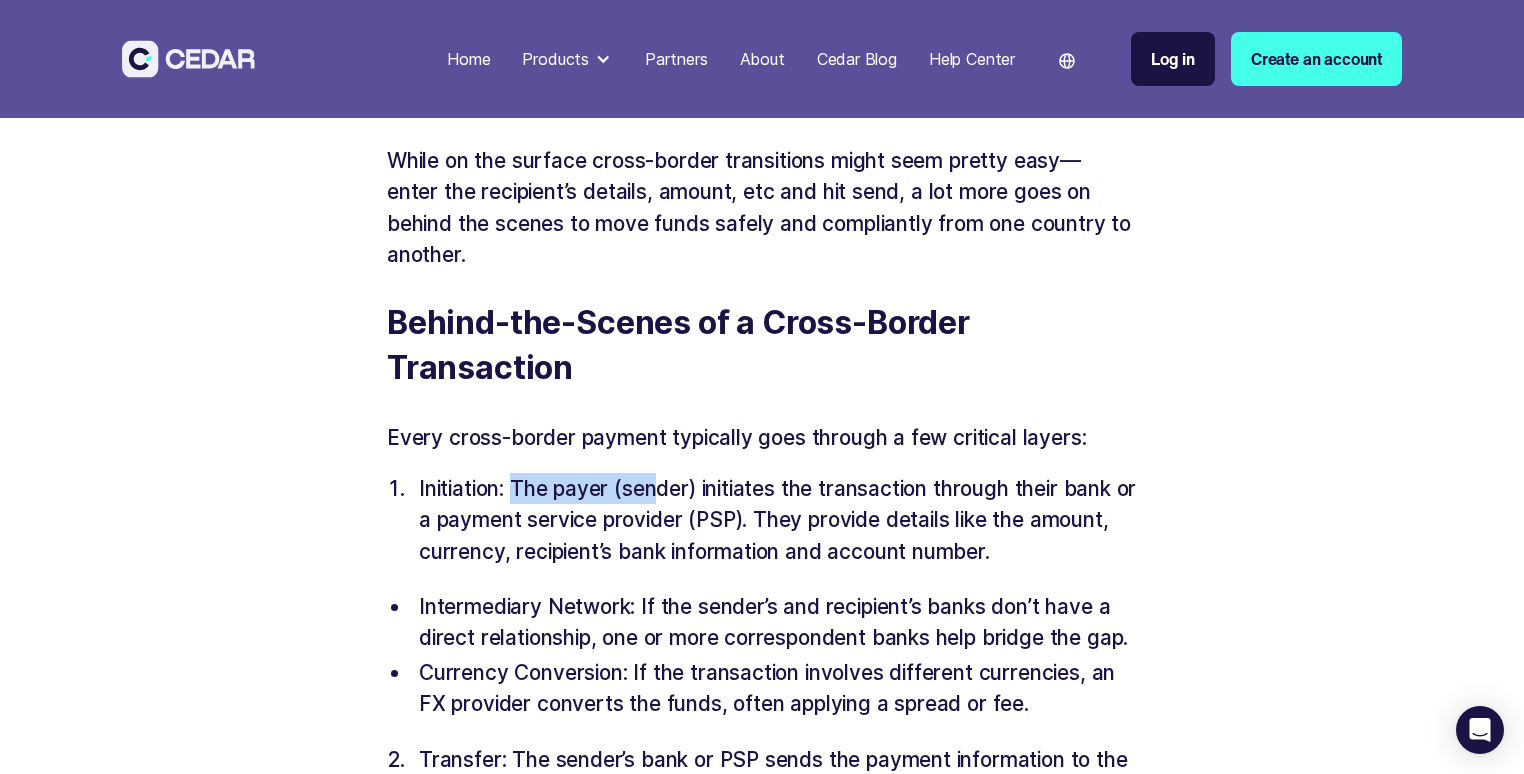 drag, startPoint x: 514, startPoint y: 483, endPoint x: 661, endPoint y: 491, distance: 147.21753 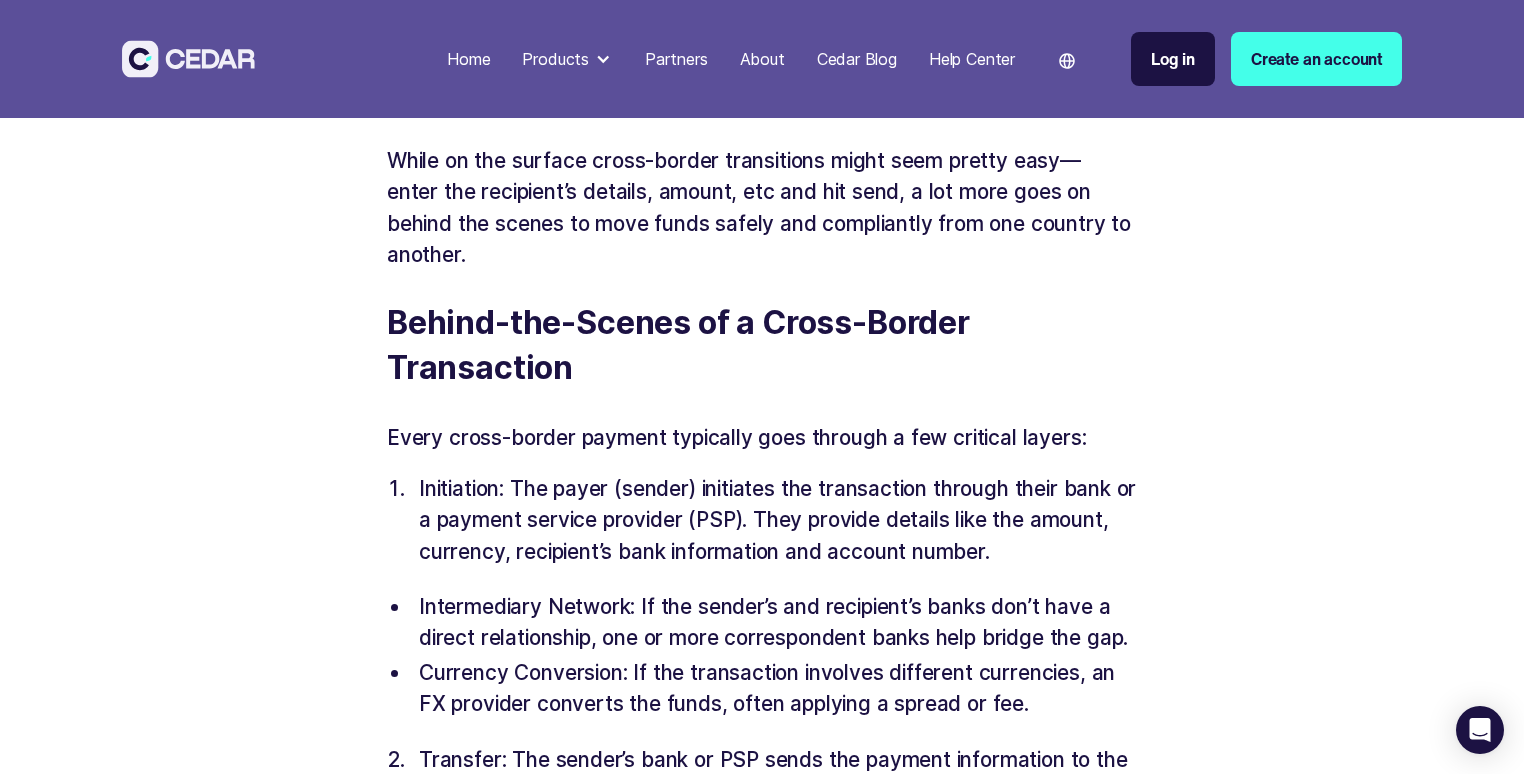 click on "Initiation: The payer (sender) initiates the transaction through their bank or a payment service provider (PSP). They provide details like the amount, currency, recipient’s bank information and account number." at bounding box center [774, 520] 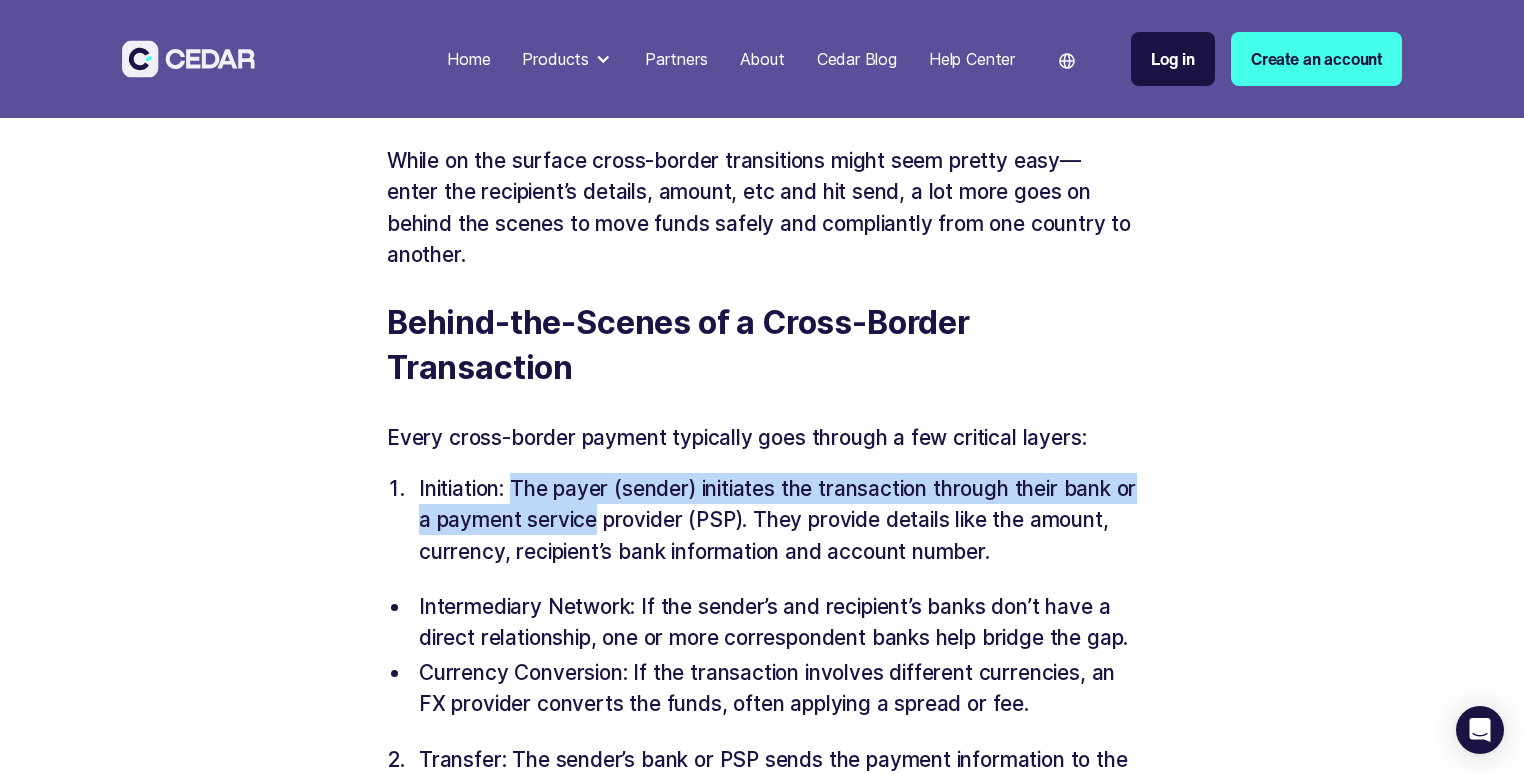 drag, startPoint x: 520, startPoint y: 490, endPoint x: 620, endPoint y: 528, distance: 106.97663 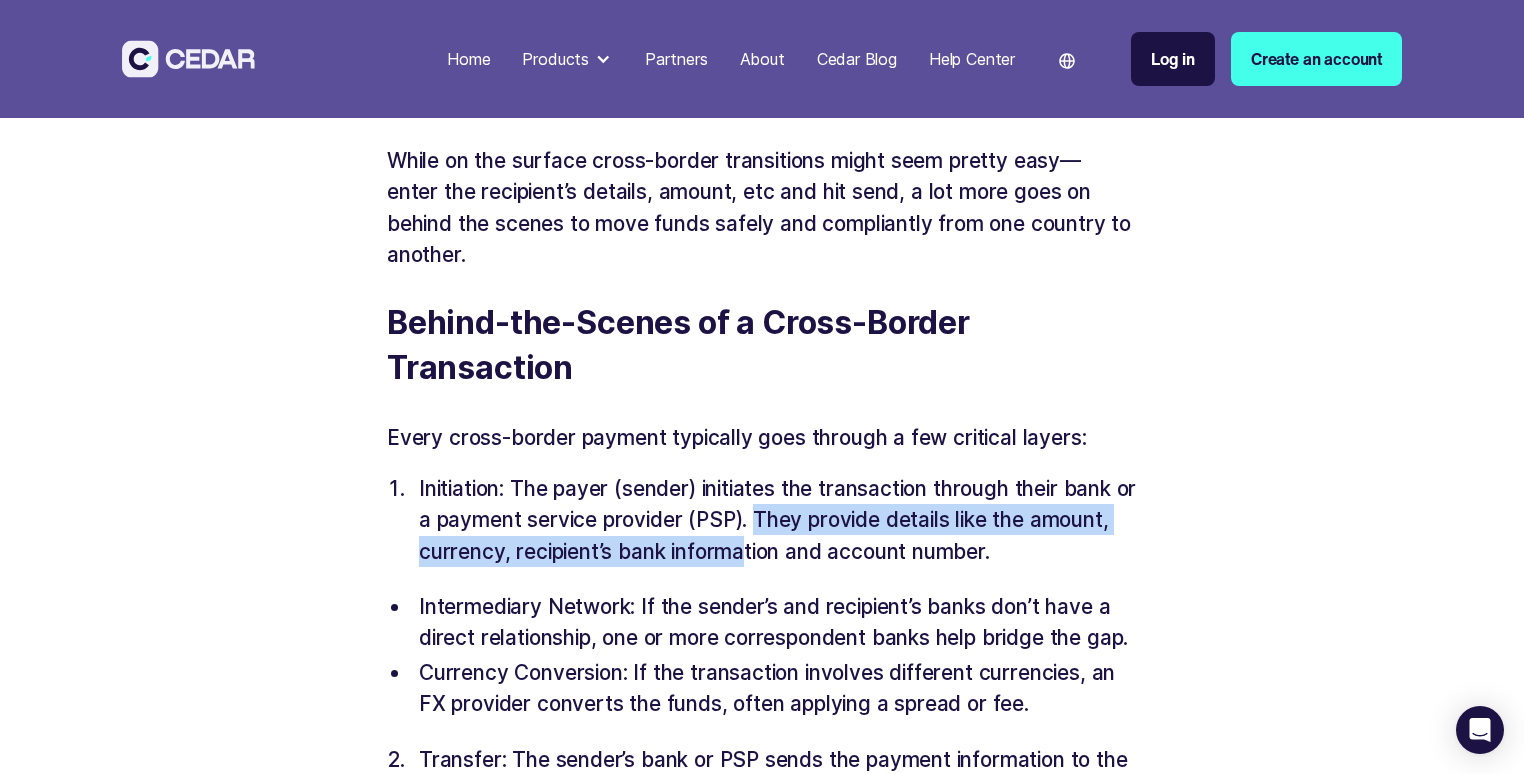 drag, startPoint x: 787, startPoint y: 521, endPoint x: 828, endPoint y: 546, distance: 48.02083 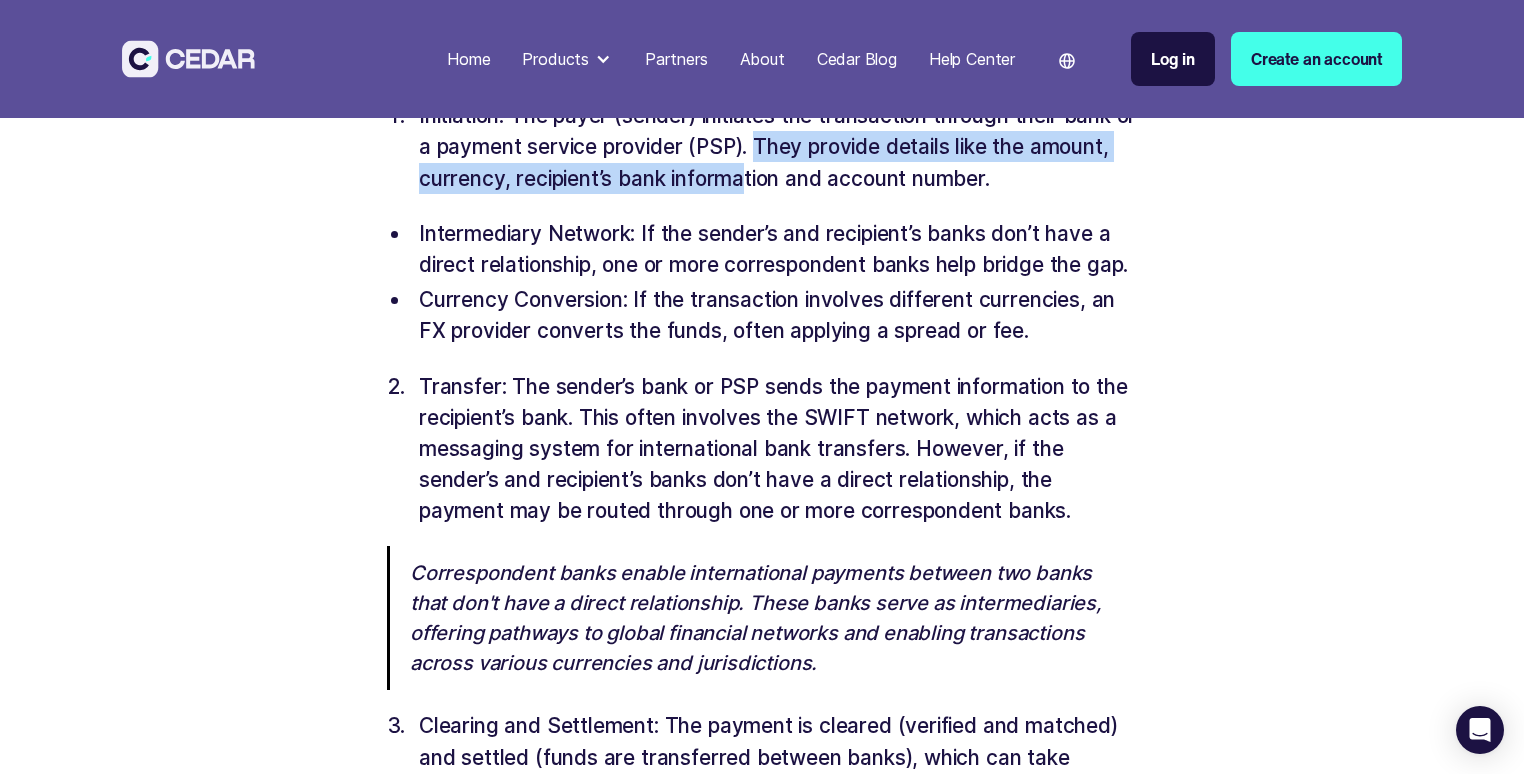 scroll, scrollTop: 2707, scrollLeft: 0, axis: vertical 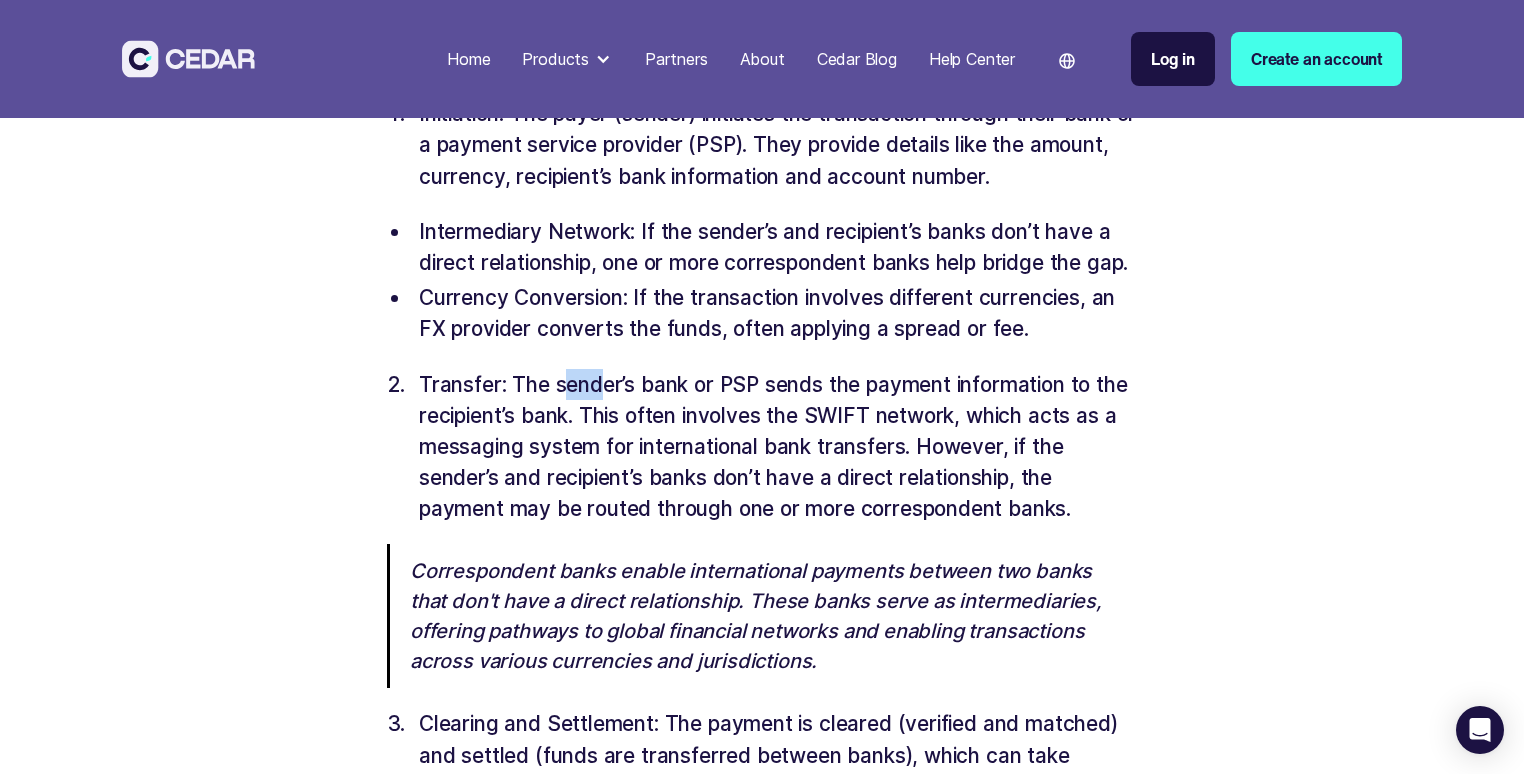 drag, startPoint x: 563, startPoint y: 415, endPoint x: 691, endPoint y: 415, distance: 128 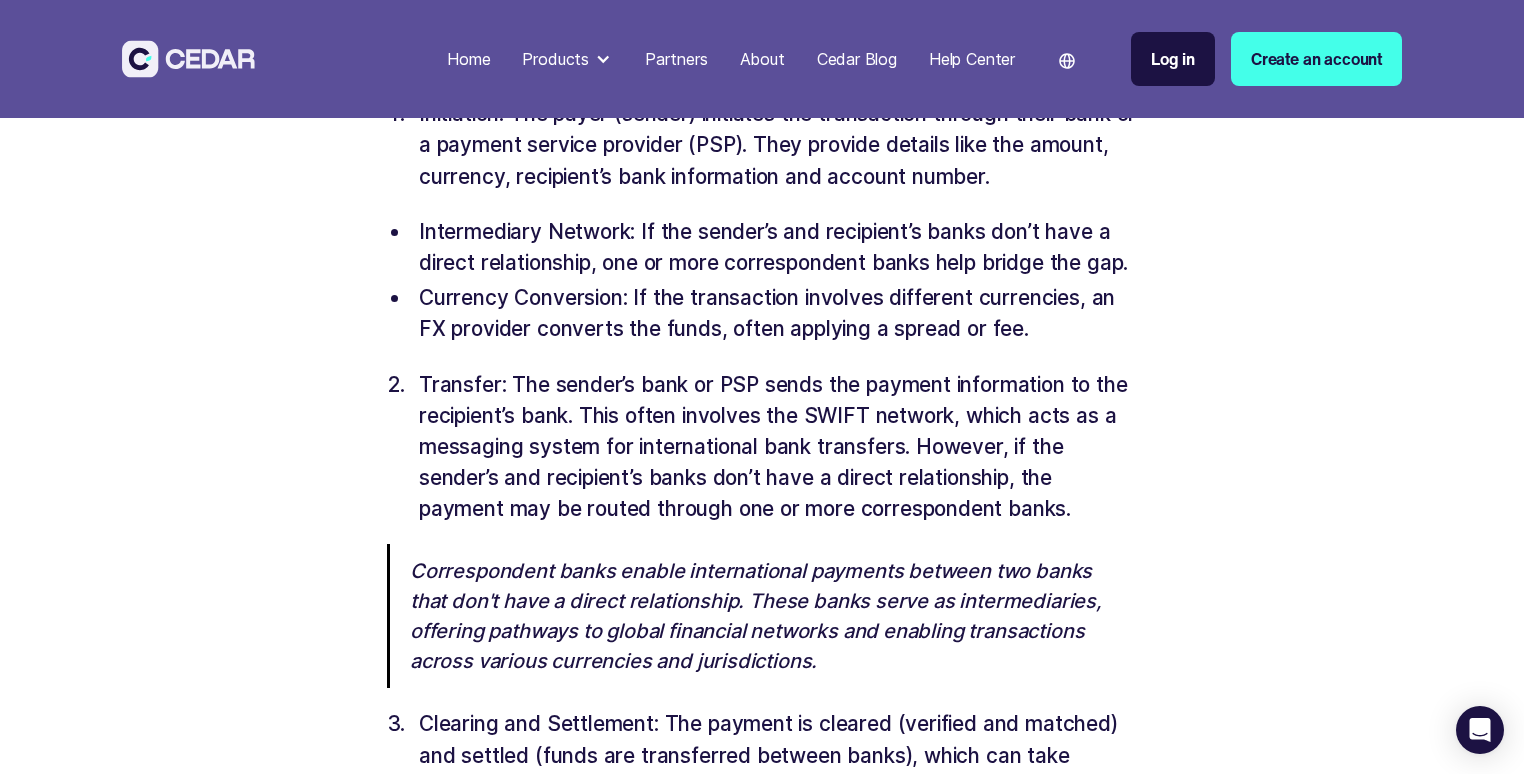 click on "Transfer: The sender’s bank or PSP sends the payment information to the recipient’s bank. This often involves the SWIFT network, which acts as a messaging system for international bank transfers. However, if the sender’s and recipient’s banks don’t have a direct relationship, the payment may be routed through one or more correspondent banks." at bounding box center (774, 447) 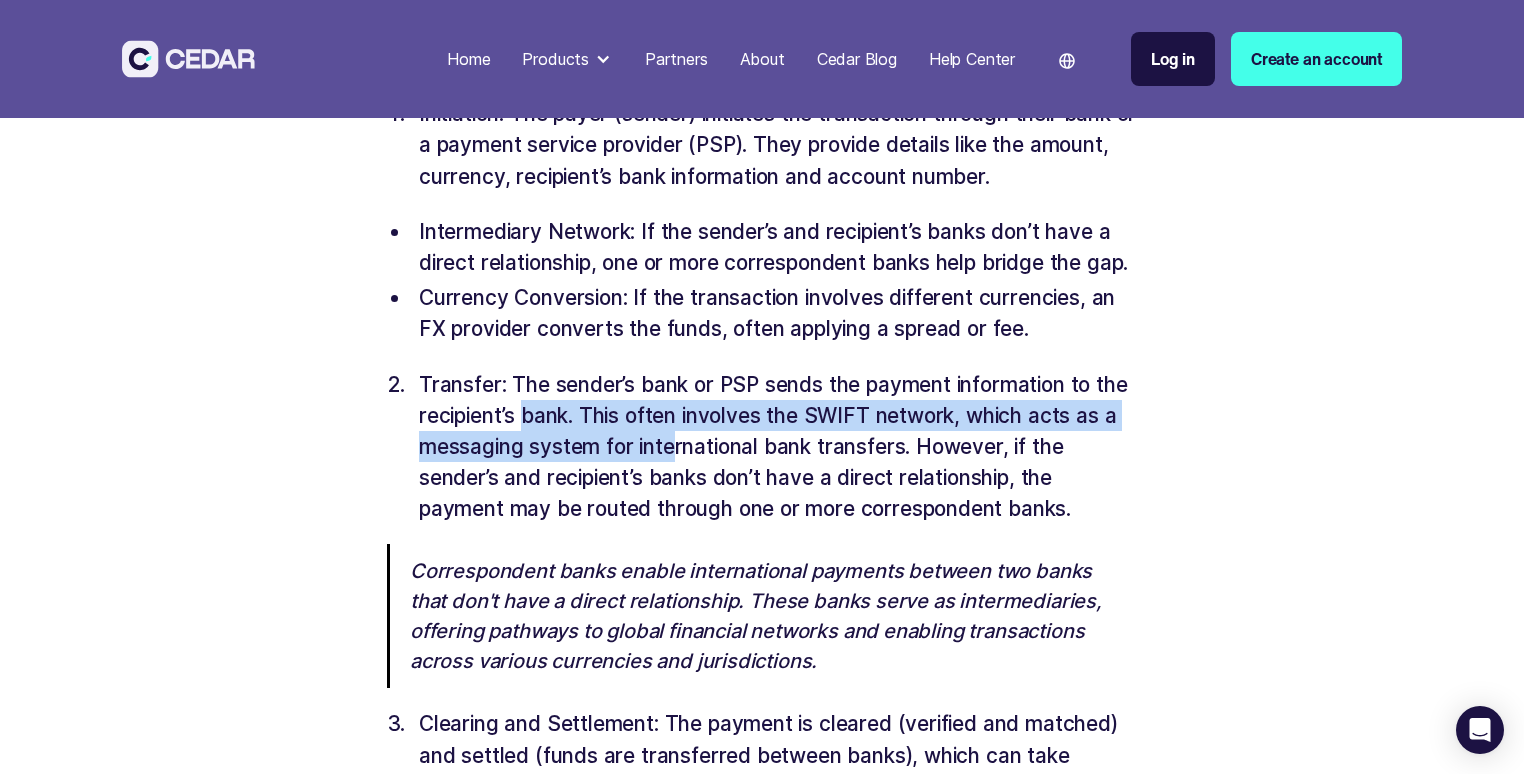 drag, startPoint x: 525, startPoint y: 442, endPoint x: 676, endPoint y: 469, distance: 153.39491 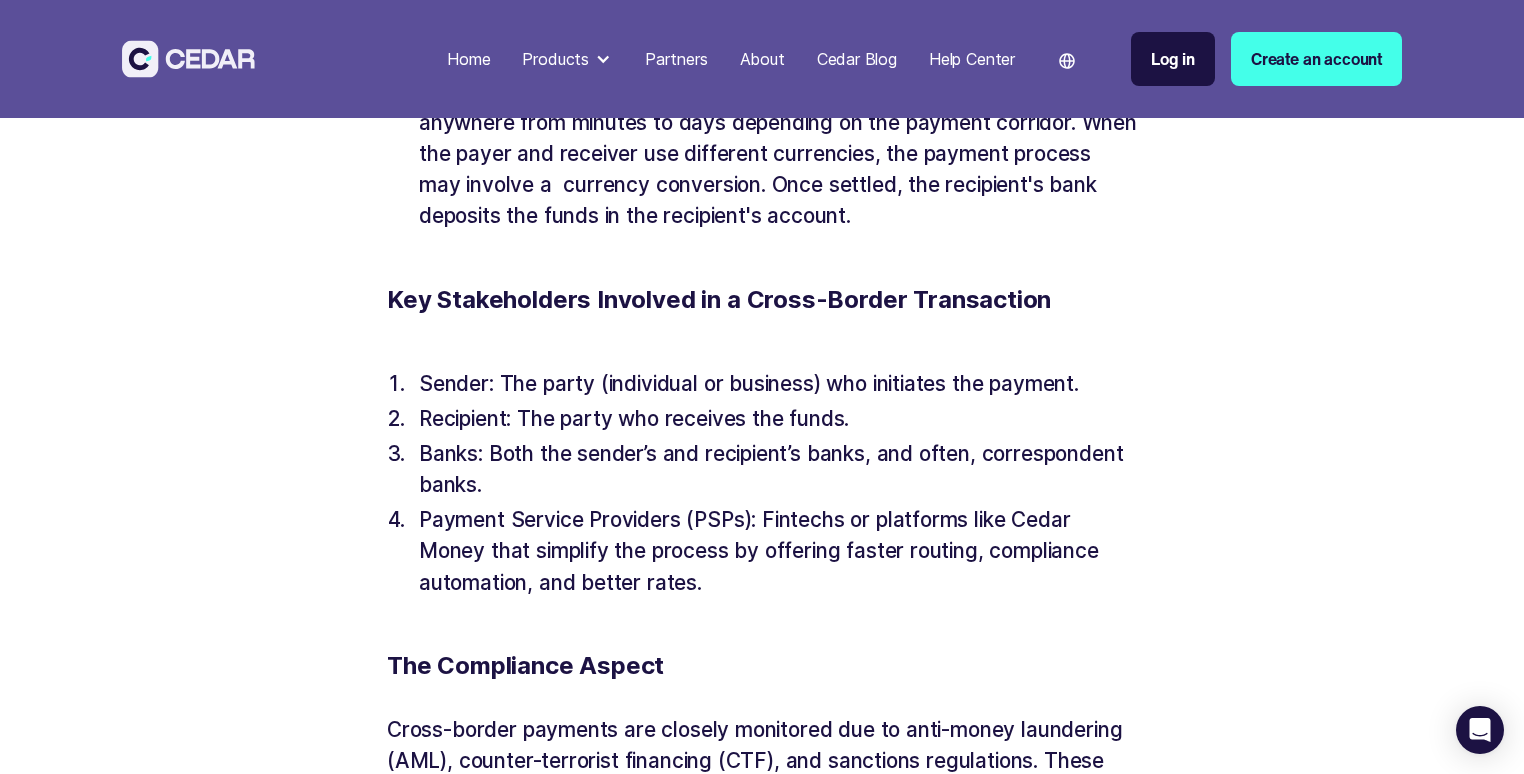 scroll, scrollTop: 3375, scrollLeft: 0, axis: vertical 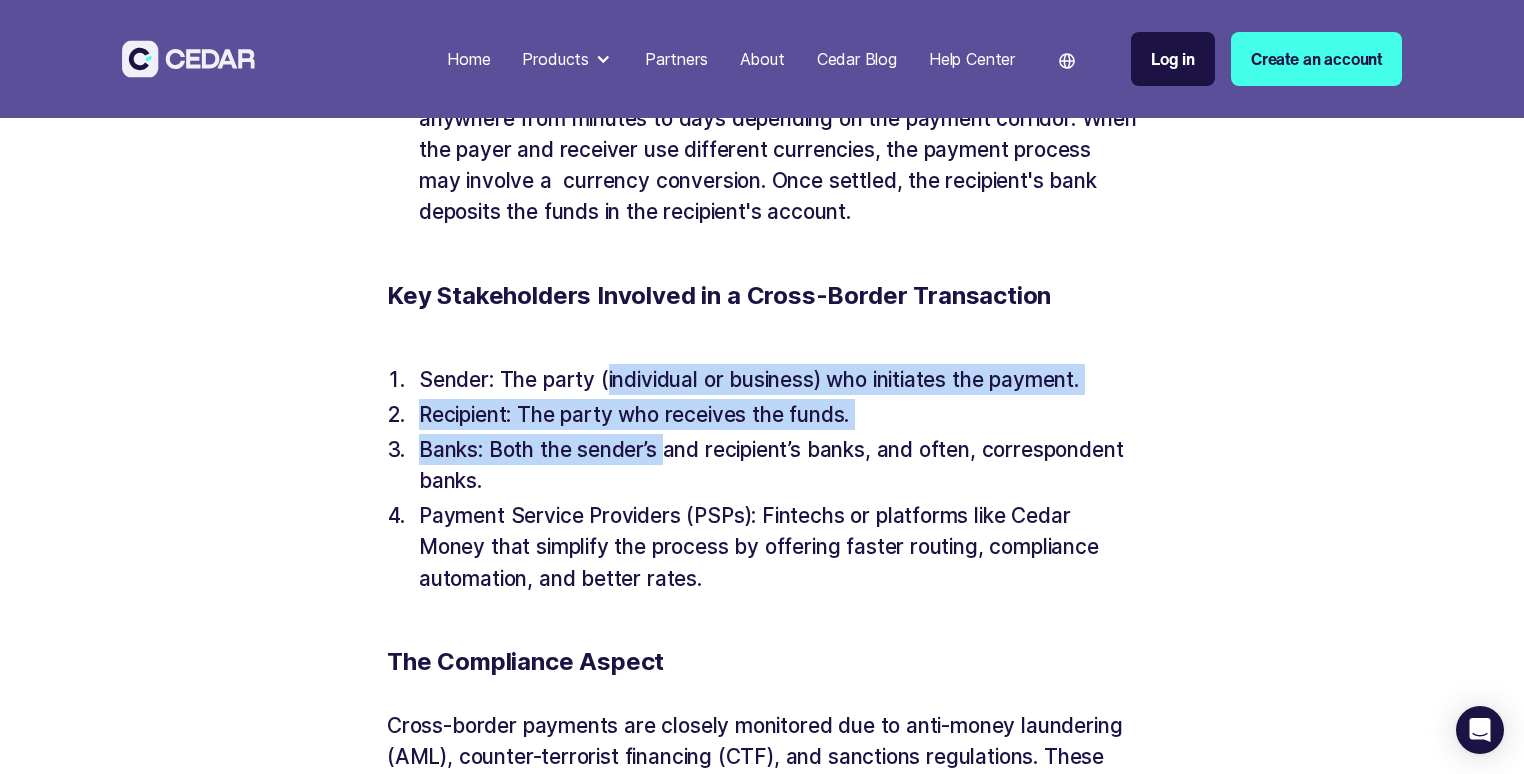 drag, startPoint x: 664, startPoint y: 468, endPoint x: 605, endPoint y: 411, distance: 82.036575 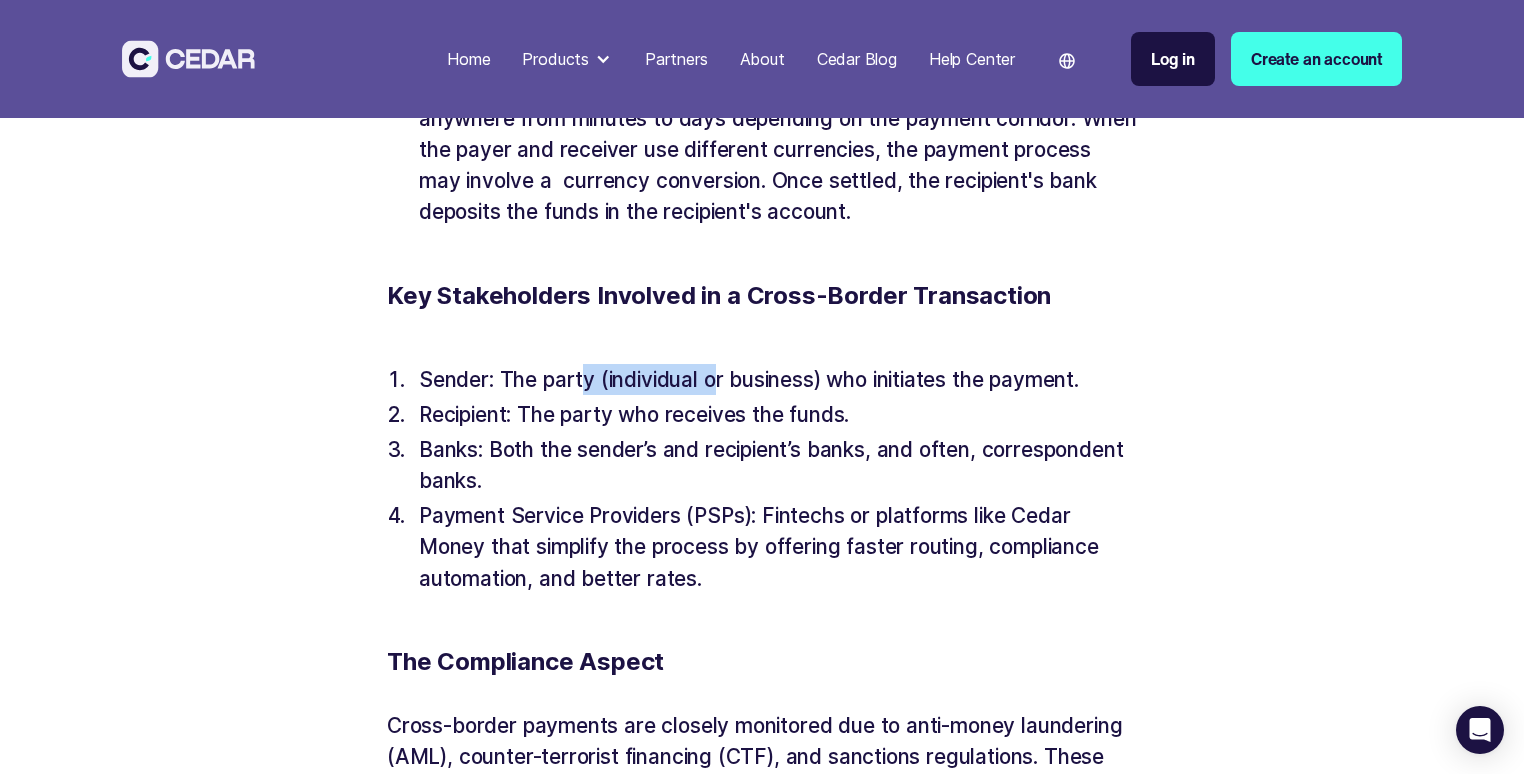 drag, startPoint x: 580, startPoint y: 401, endPoint x: 717, endPoint y: 413, distance: 137.52454 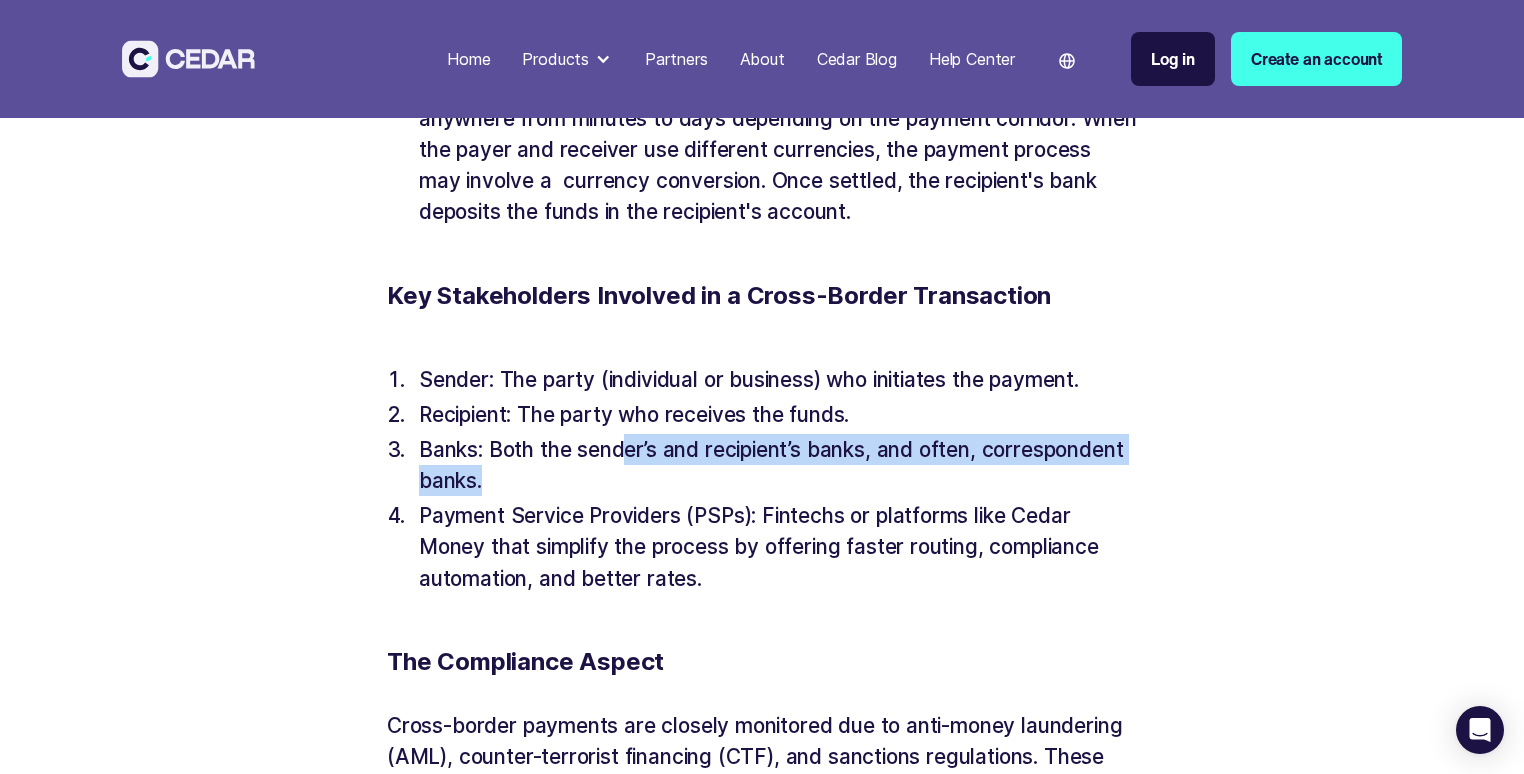 drag, startPoint x: 640, startPoint y: 481, endPoint x: 723, endPoint y: 506, distance: 86.683334 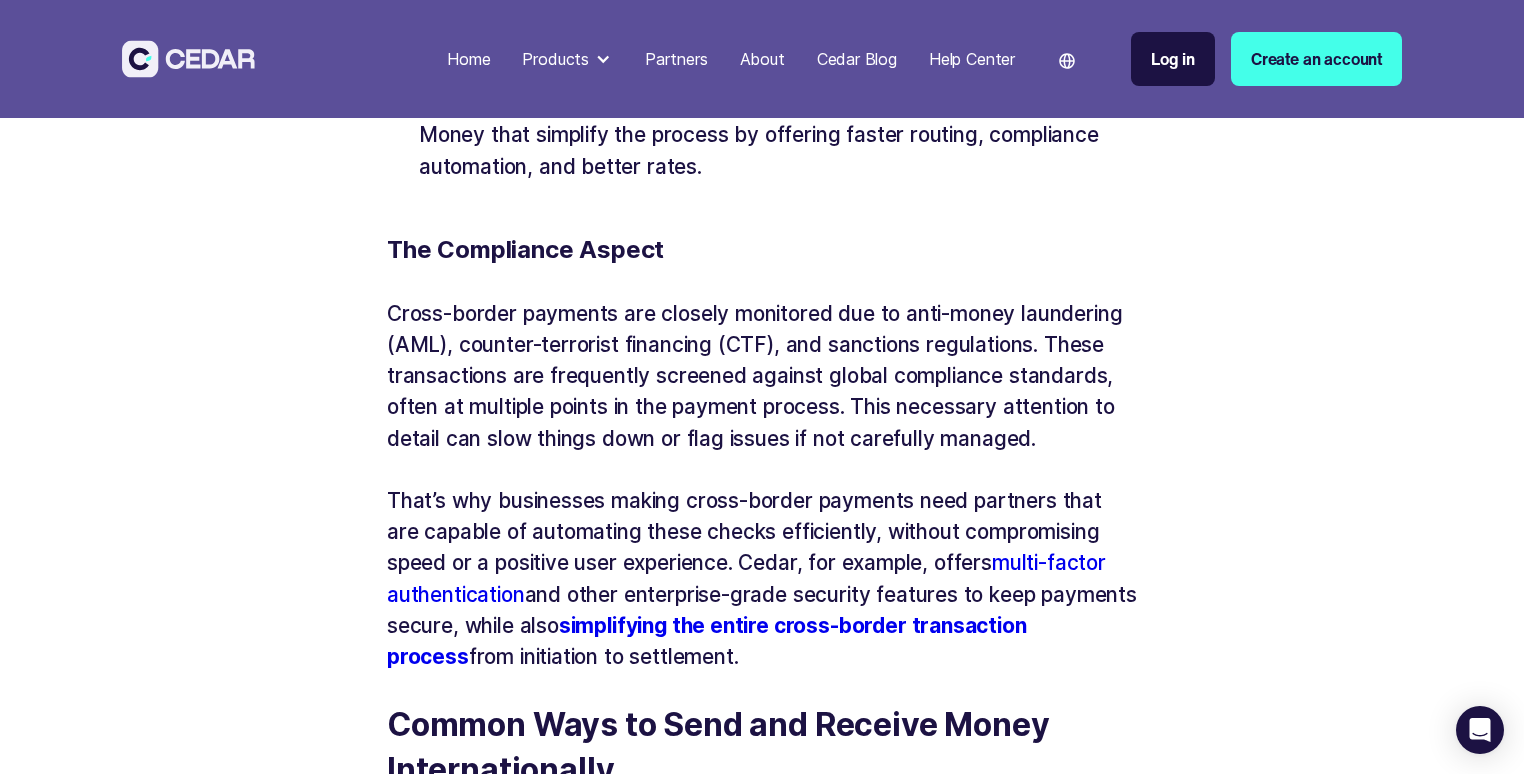 scroll, scrollTop: 3788, scrollLeft: 0, axis: vertical 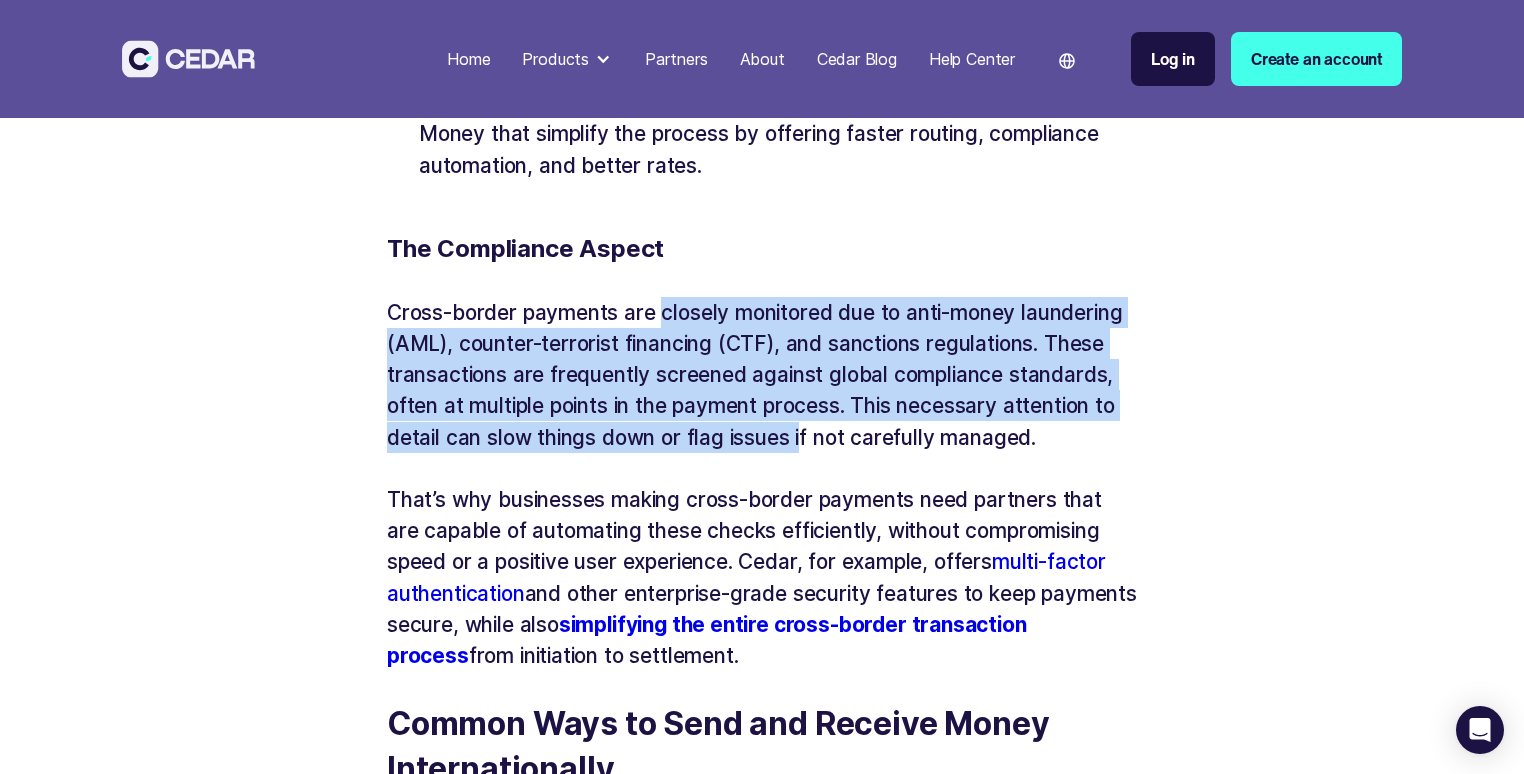 drag, startPoint x: 663, startPoint y: 333, endPoint x: 801, endPoint y: 456, distance: 184.8594 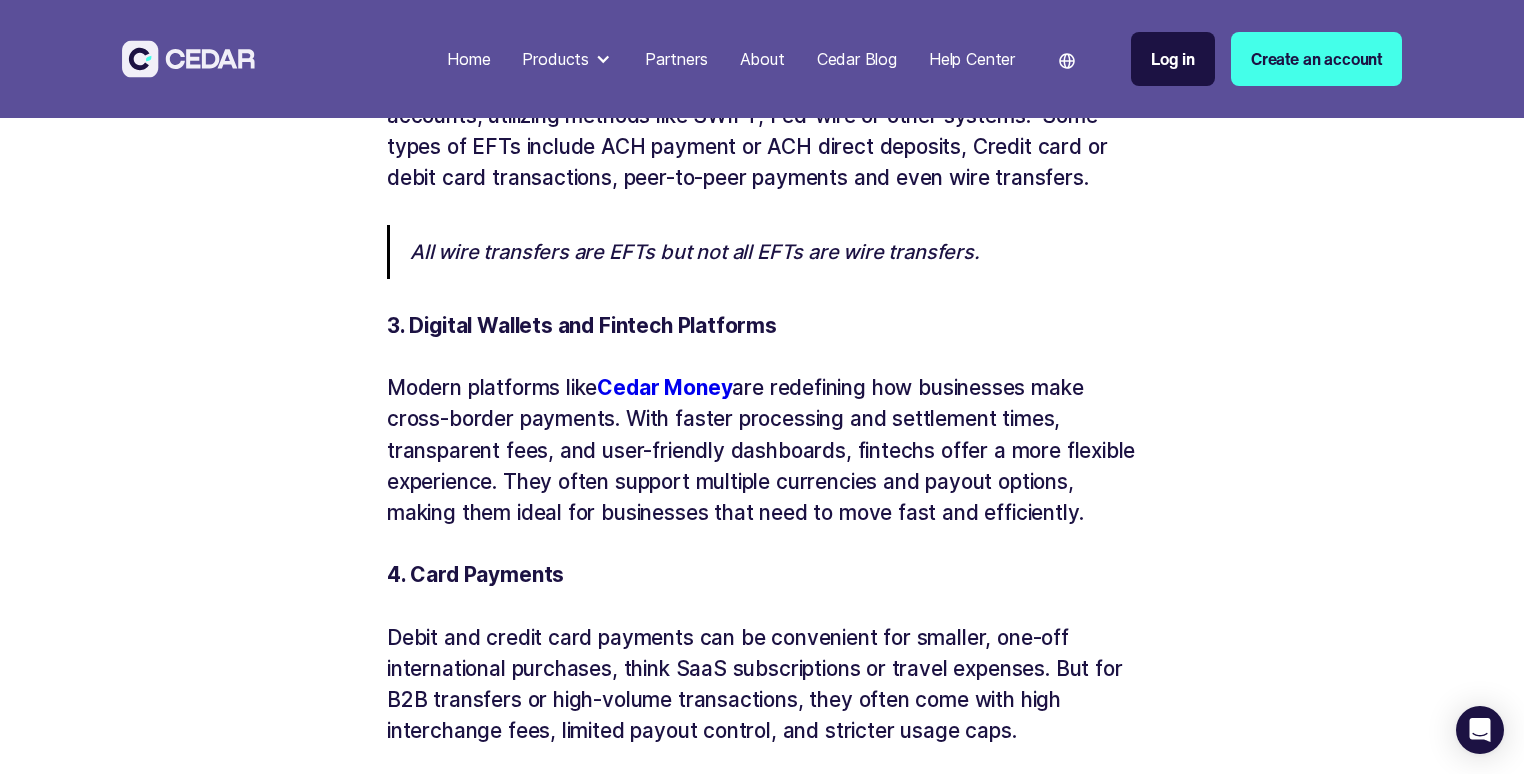 scroll, scrollTop: 5170, scrollLeft: 0, axis: vertical 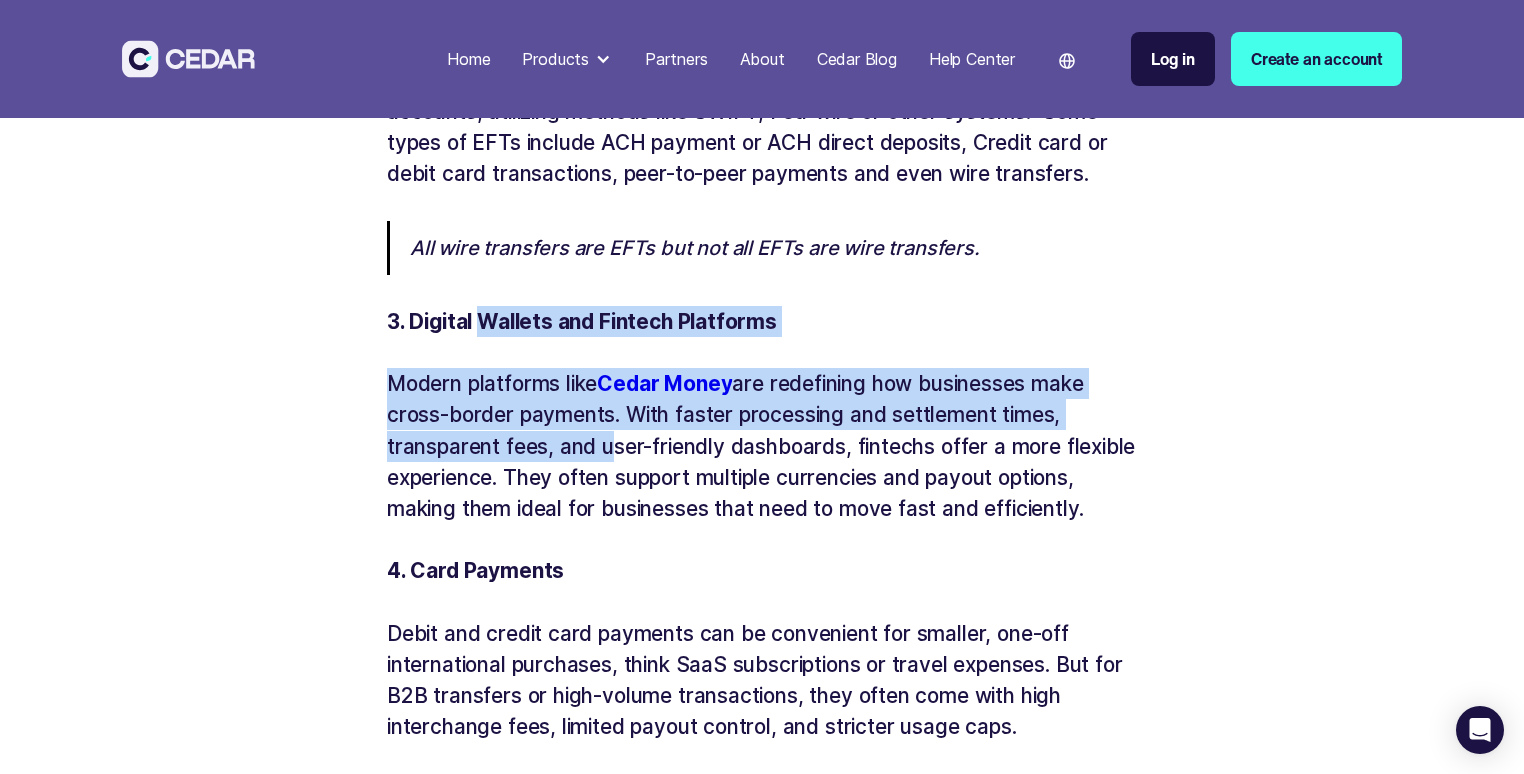 drag, startPoint x: 480, startPoint y: 352, endPoint x: 604, endPoint y: 479, distance: 177.49648 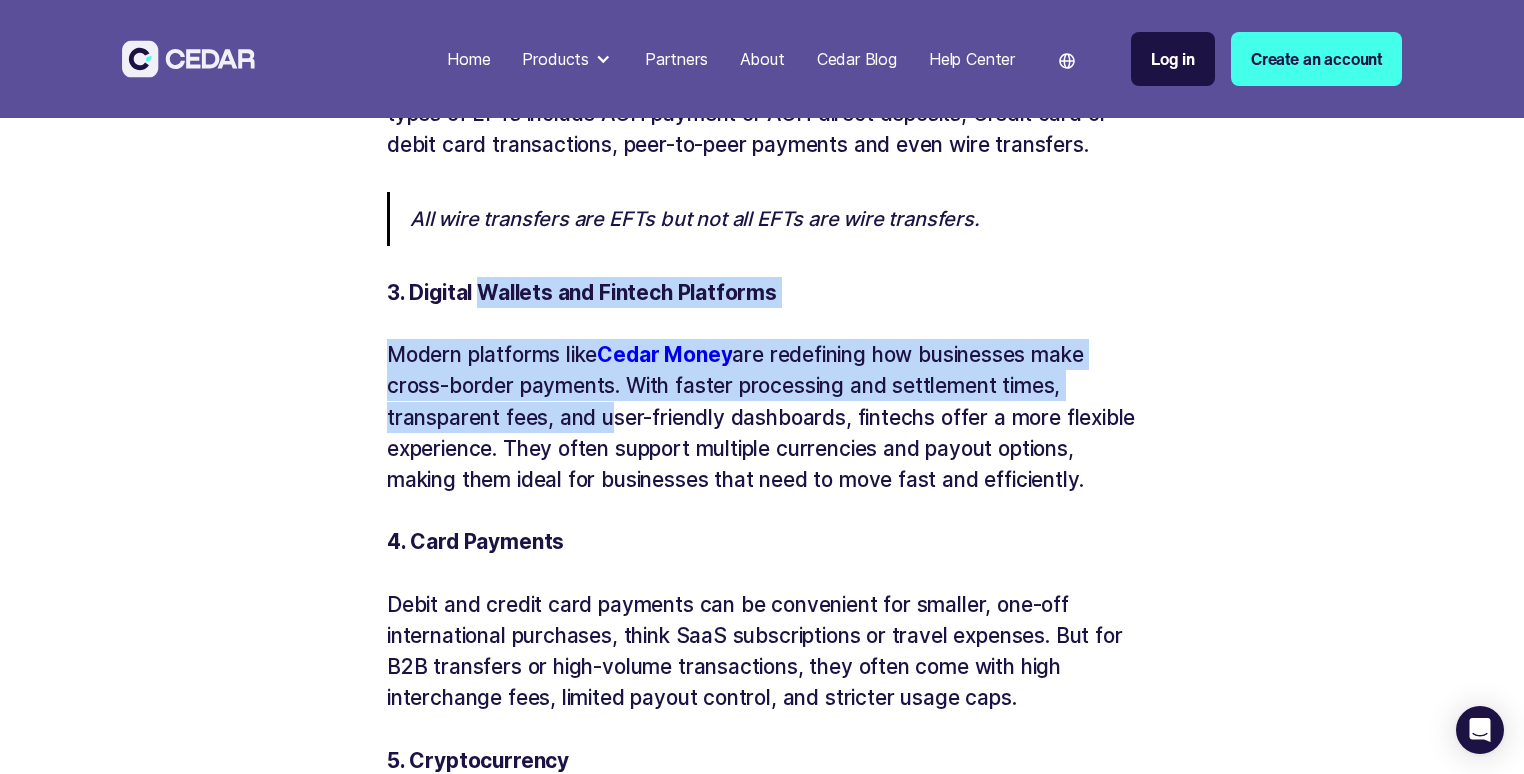 scroll, scrollTop: 5196, scrollLeft: 0, axis: vertical 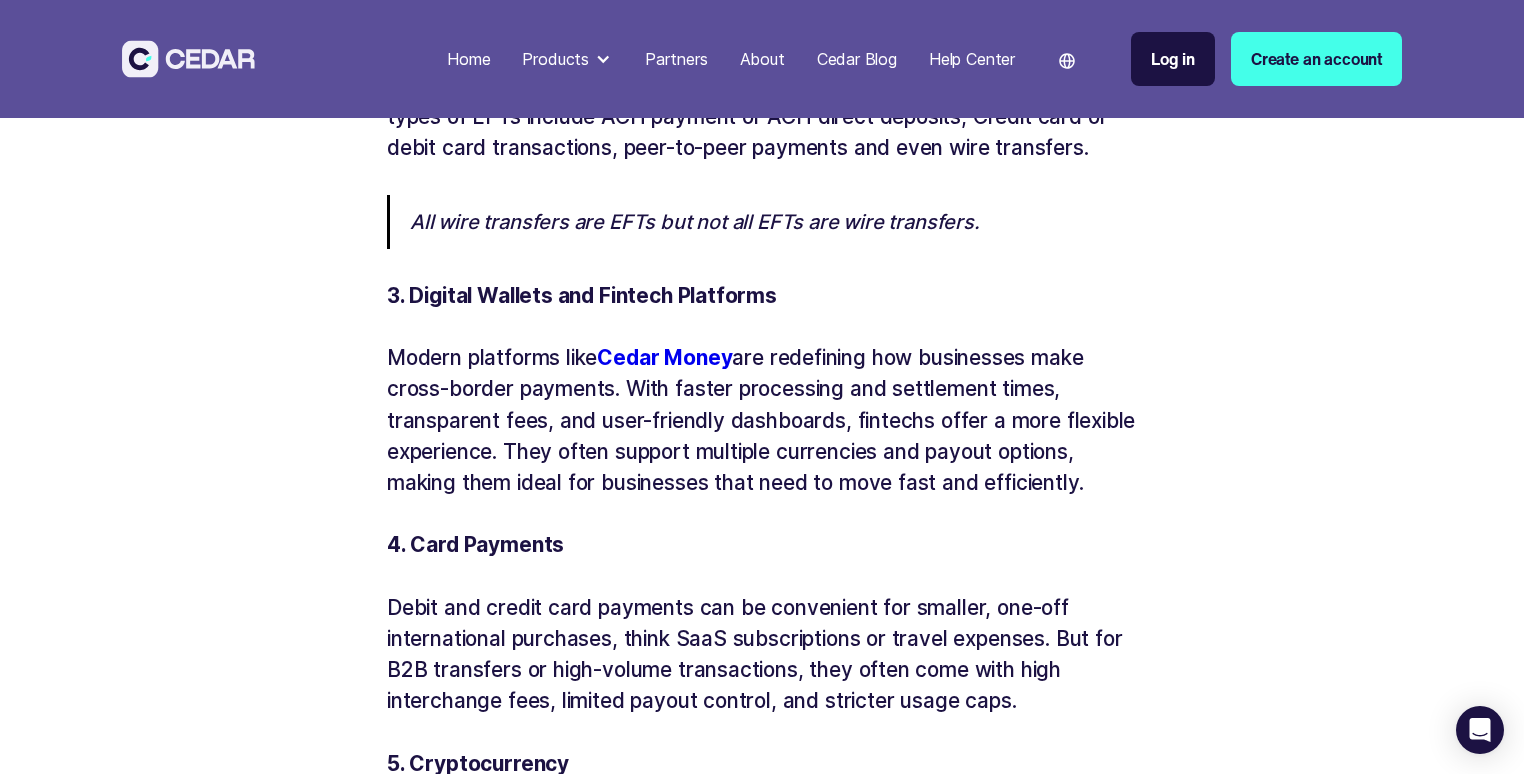 click on "Modern platforms like  Cedar Money  are redefining how businesses make cross-border payments. With faster processing and settlement times, transparent fees, and user-friendly dashboards, fintechs offer a more flexible experience. They often support multiple currencies and payout options, making them ideal for businesses that need to move fast and efficiently." at bounding box center (762, 420) 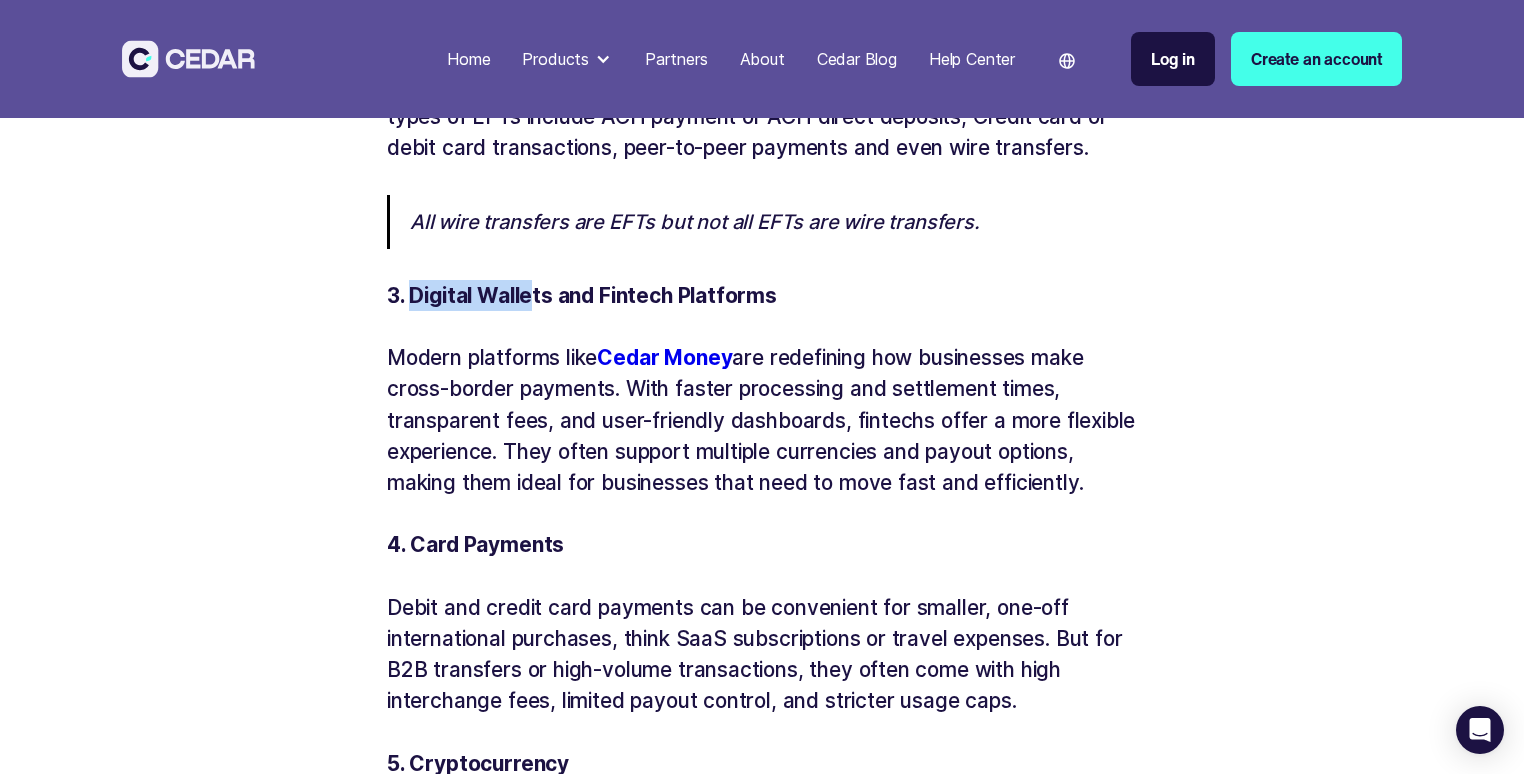 drag, startPoint x: 414, startPoint y: 322, endPoint x: 530, endPoint y: 323, distance: 116.00431 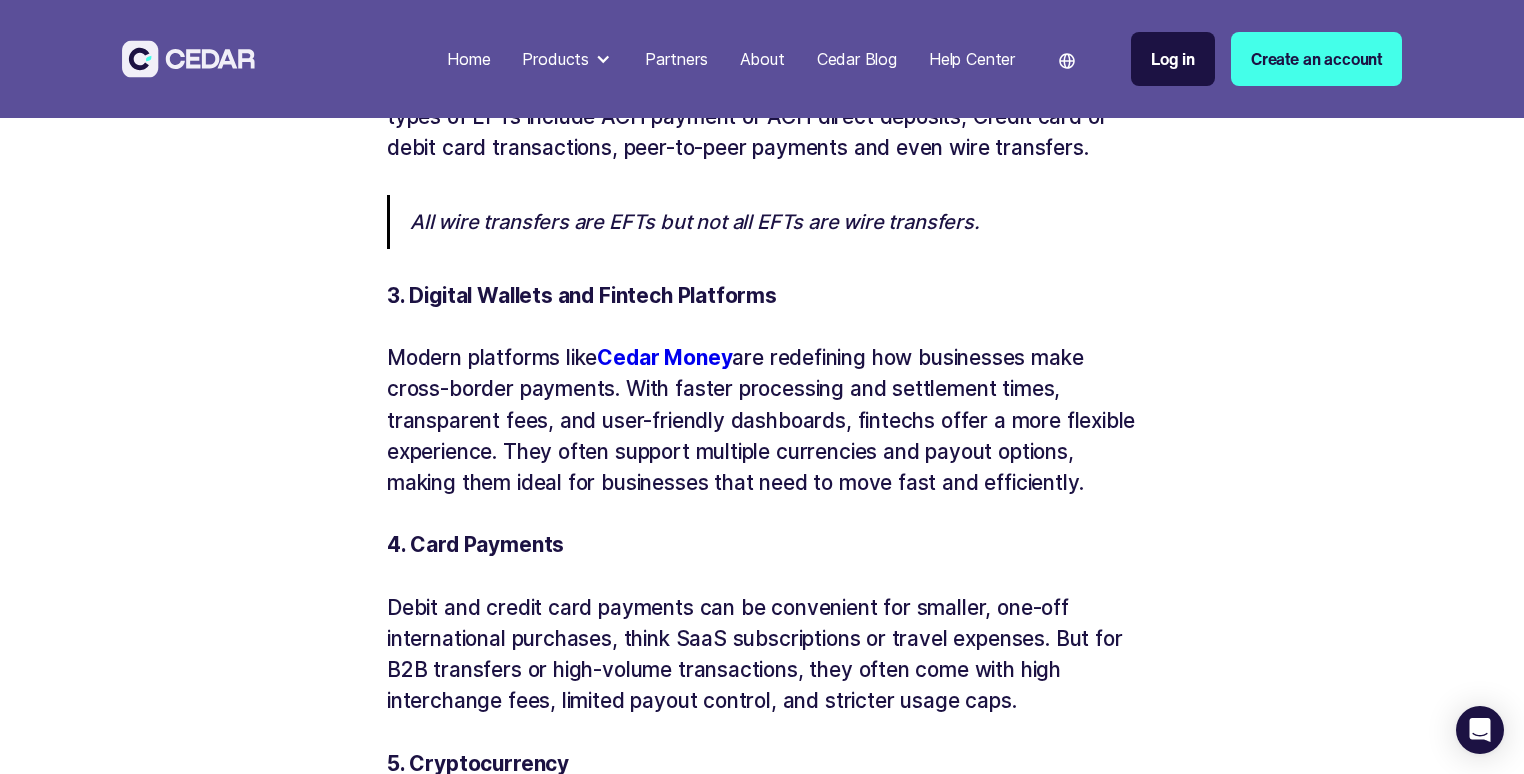 click on "Modern platforms like  Cedar Money  are redefining how businesses make cross-border payments. With faster processing and settlement times, transparent fees, and user-friendly dashboards, fintechs offer a more flexible experience. They often support multiple currencies and payout options, making them ideal for businesses that need to move fast and efficiently." at bounding box center (762, 420) 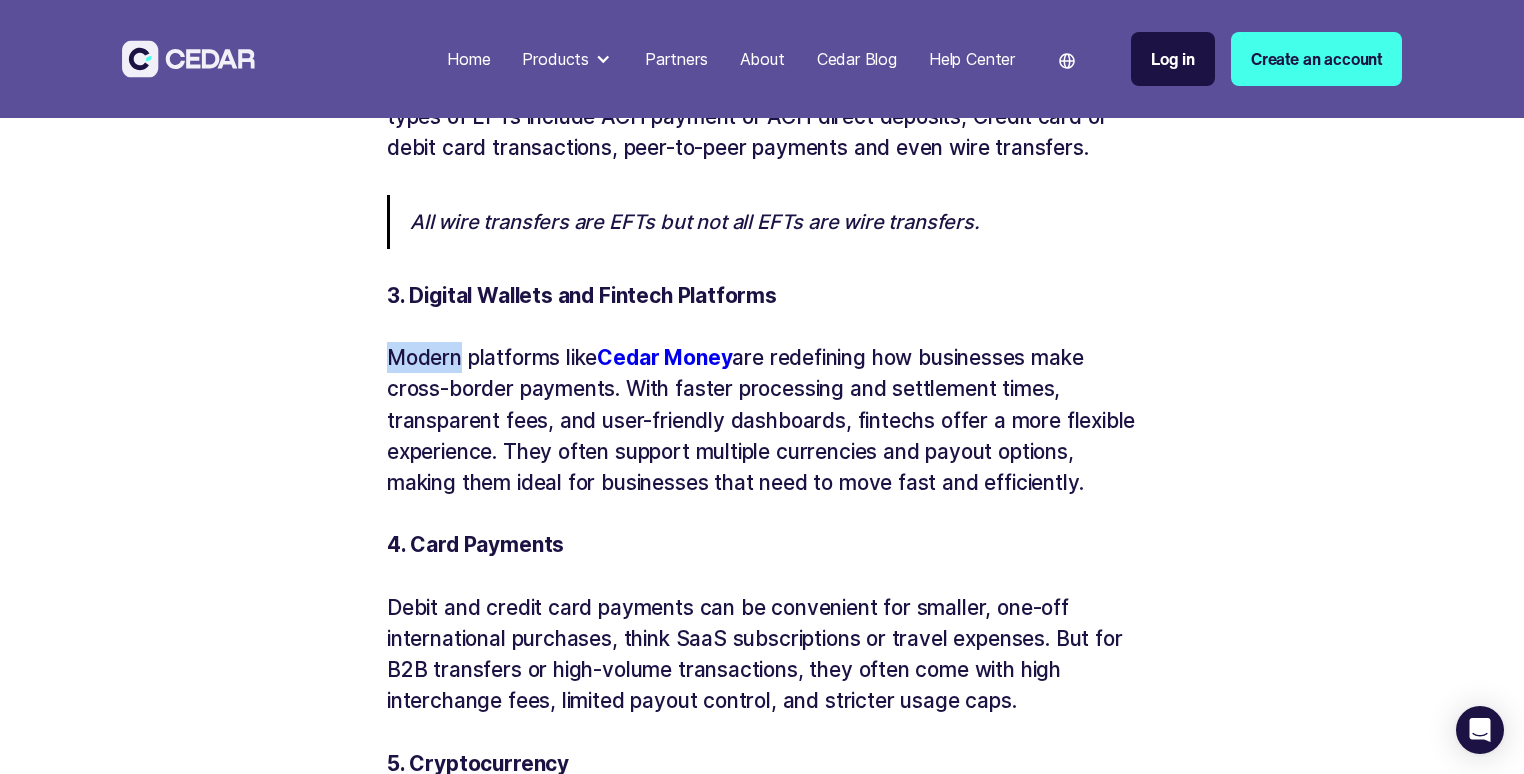 click on "Modern platforms like  Cedar Money  are redefining how businesses make cross-border payments. With faster processing and settlement times, transparent fees, and user-friendly dashboards, fintechs offer a more flexible experience. They often support multiple currencies and payout options, making them ideal for businesses that need to move fast and efficiently." at bounding box center [762, 420] 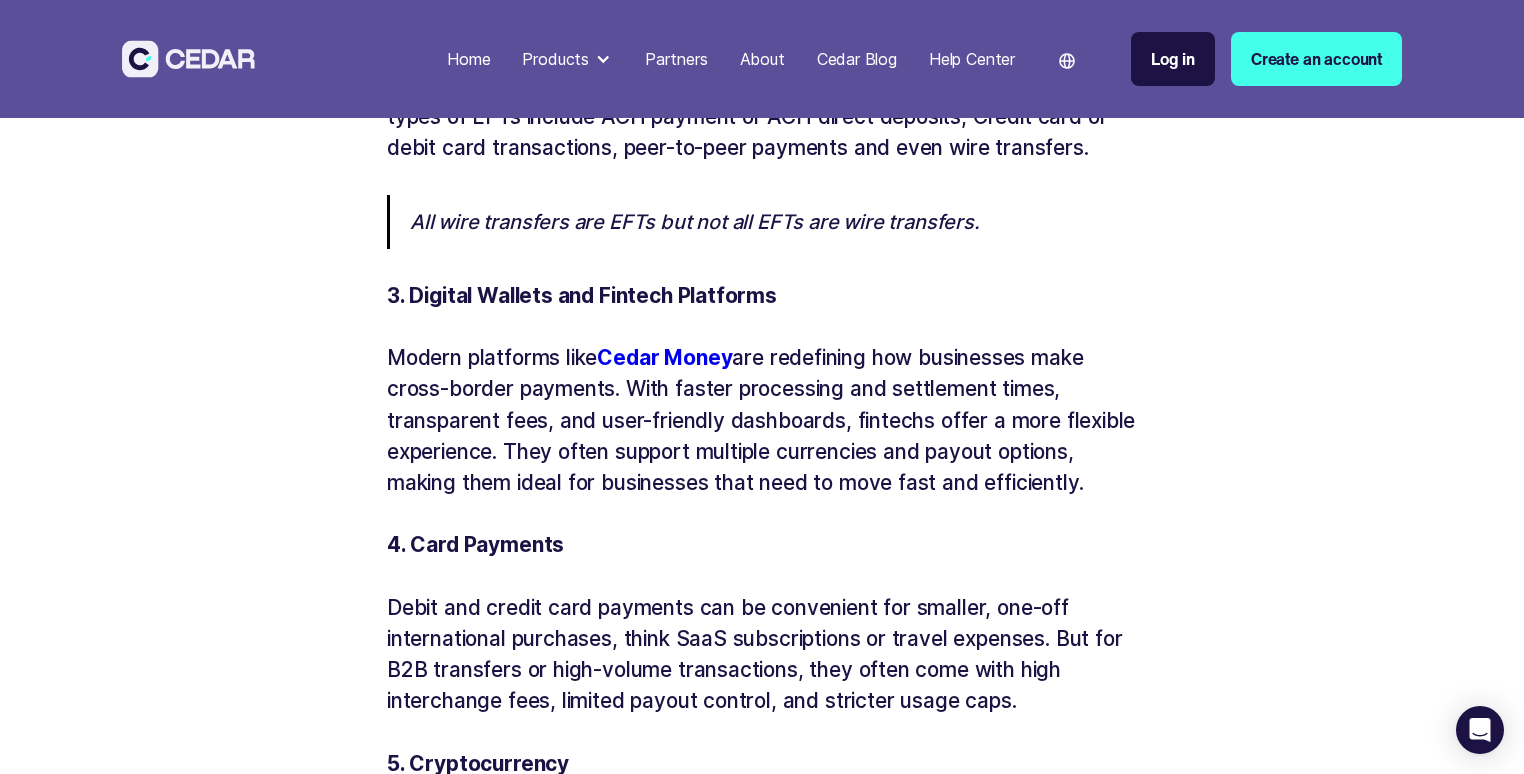 click on "Modern platforms like  Cedar Money  are redefining how businesses make cross-border payments. With faster processing and settlement times, transparent fees, and user-friendly dashboards, fintechs offer a more flexible experience. They often support multiple currencies and payout options, making them ideal for businesses that need to move fast and efficiently." at bounding box center (762, 420) 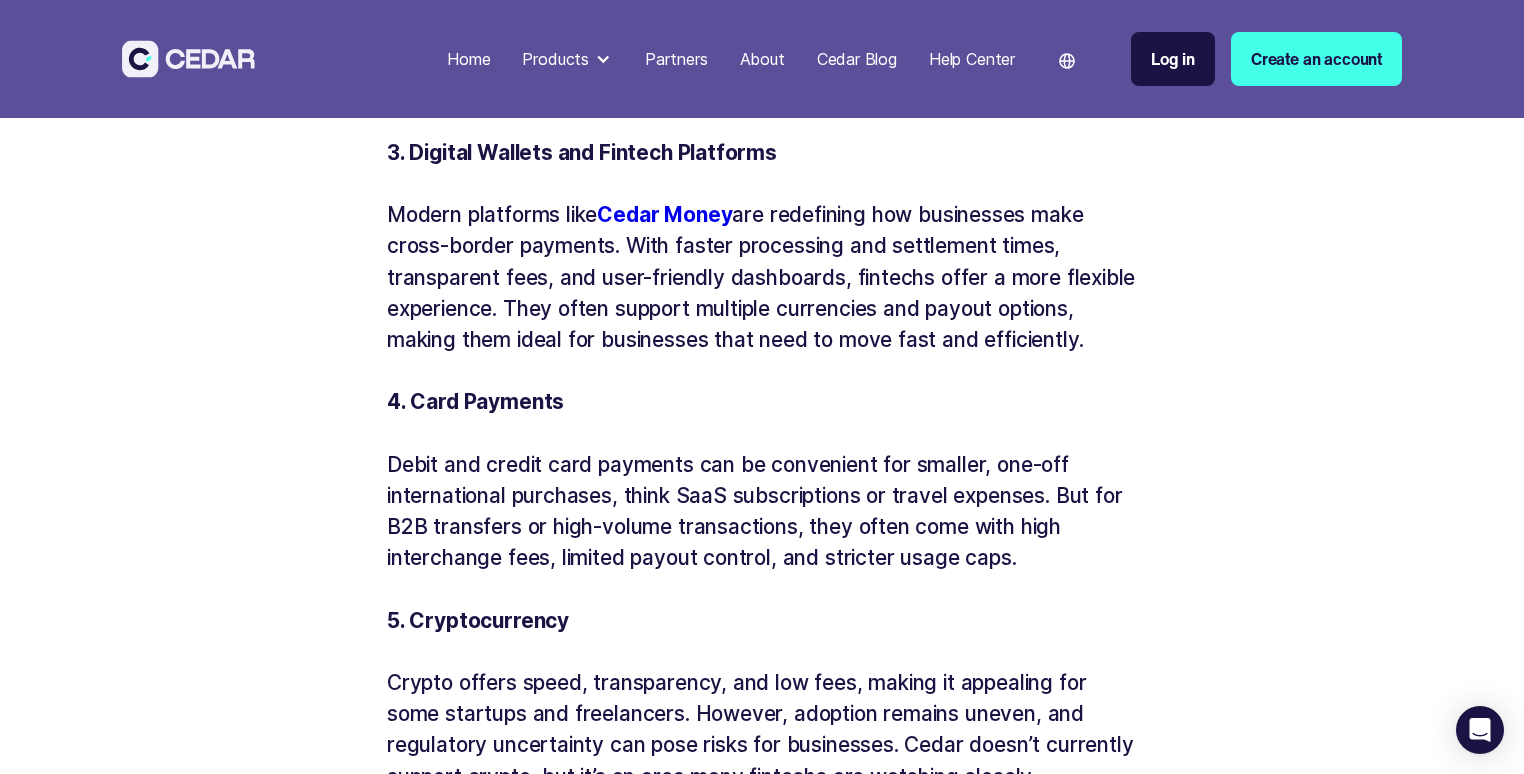 scroll, scrollTop: 5341, scrollLeft: 0, axis: vertical 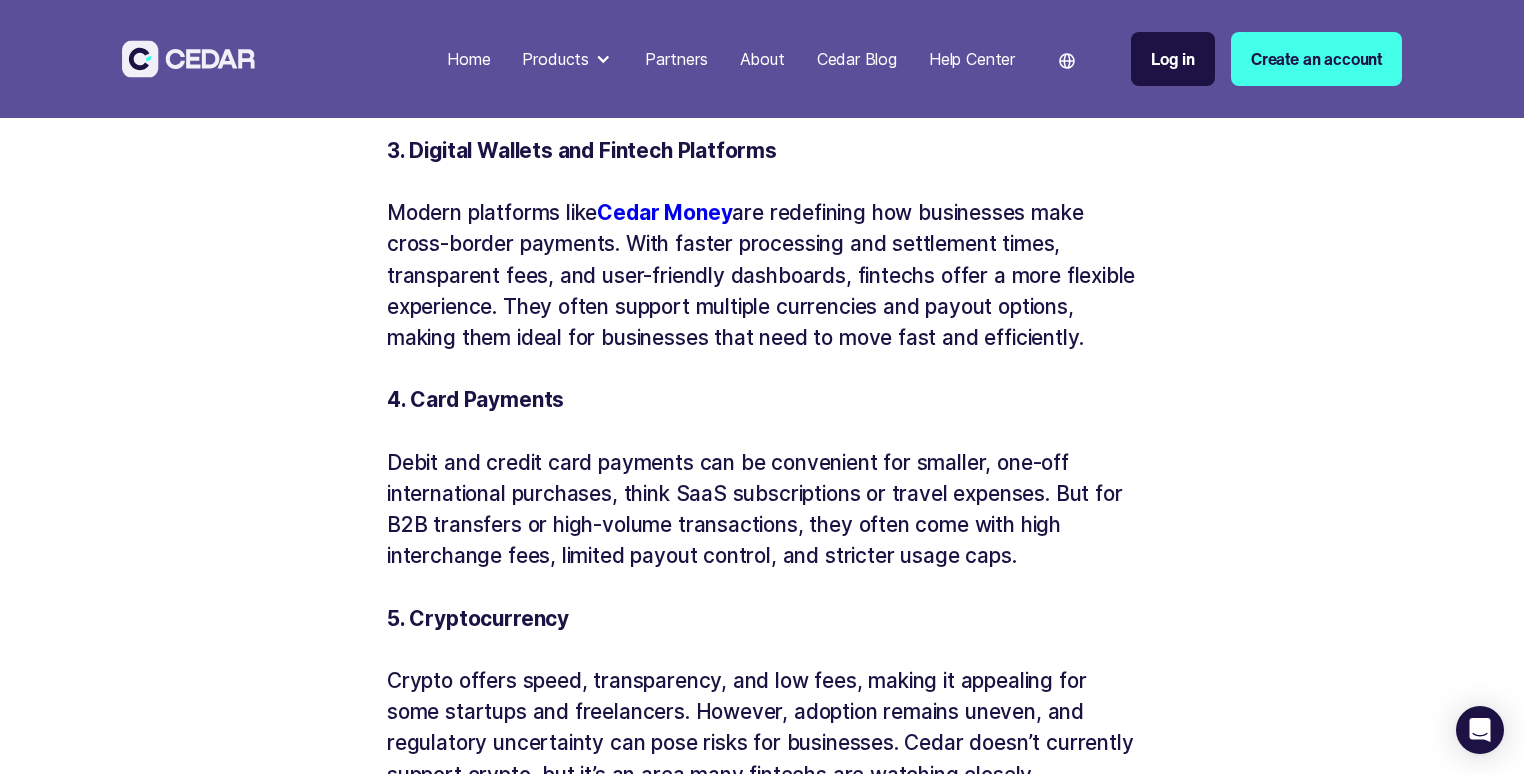 click on "Modern platforms like  Cedar Money  are redefining how businesses make cross-border payments. With faster processing and settlement times, transparent fees, and user-friendly dashboards, fintechs offer a more flexible experience. They often support multiple currencies and payout options, making them ideal for businesses that need to move fast and efficiently." at bounding box center (762, 275) 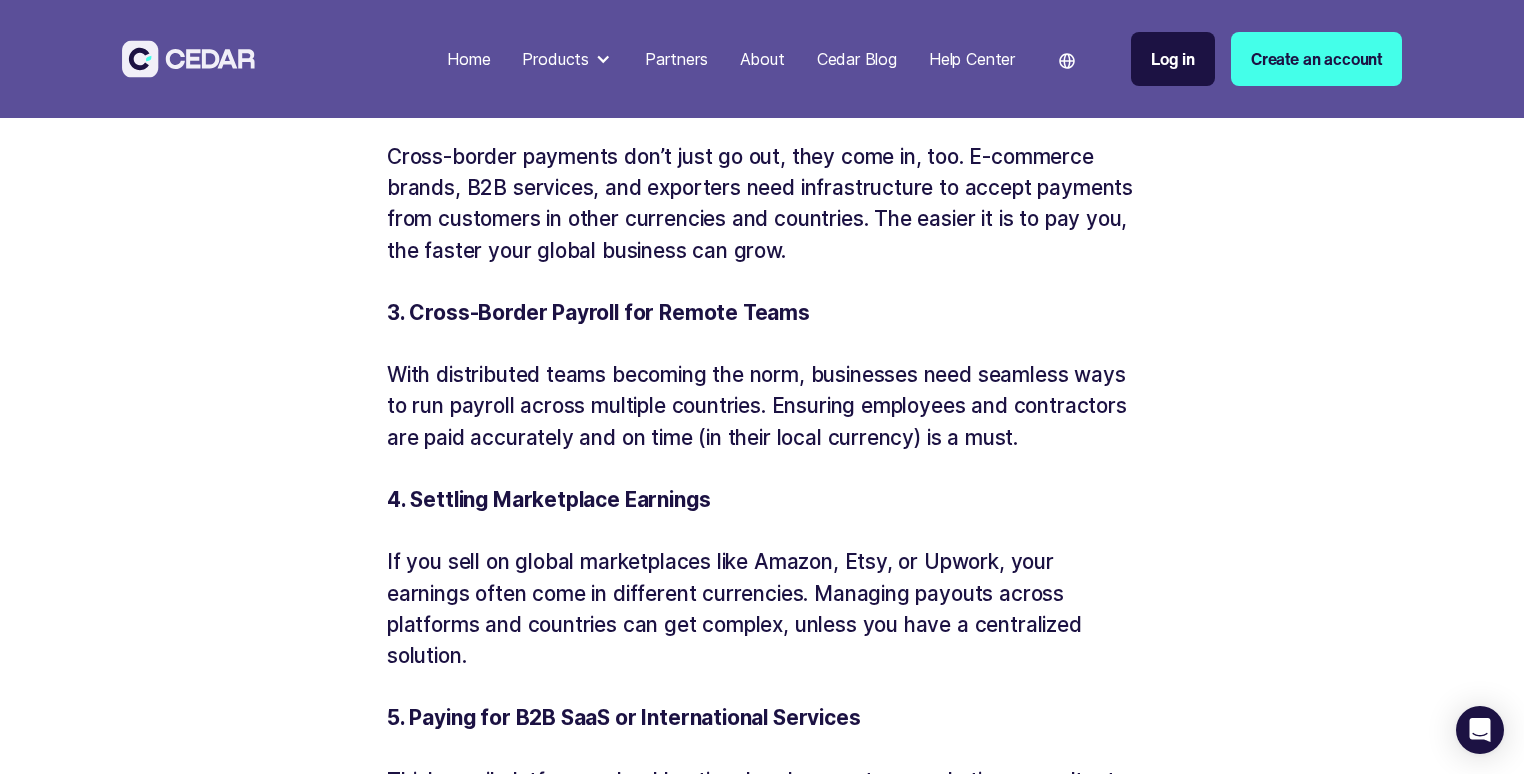 scroll, scrollTop: 6756, scrollLeft: 0, axis: vertical 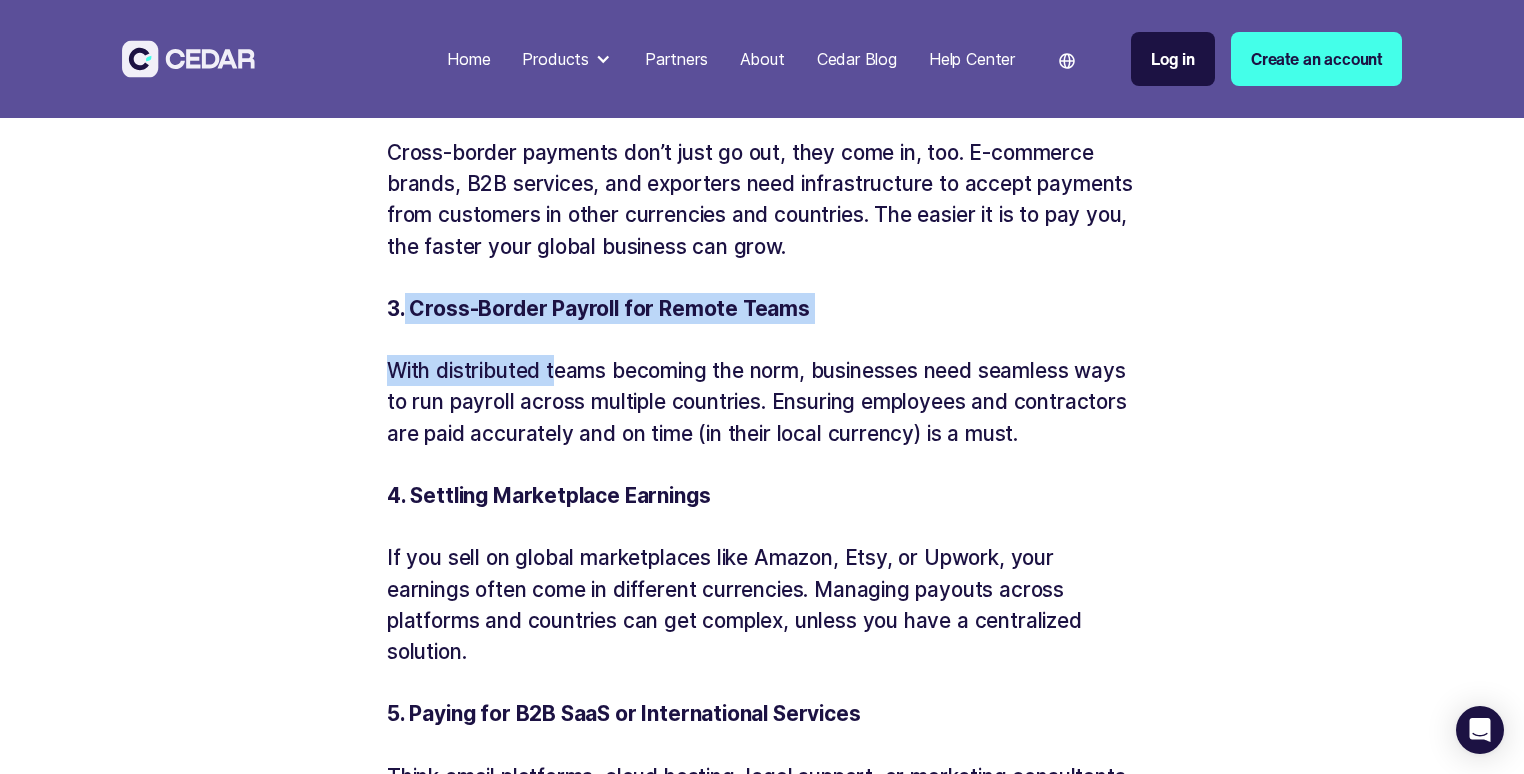 drag, startPoint x: 406, startPoint y: 369, endPoint x: 558, endPoint y: 435, distance: 165.71059 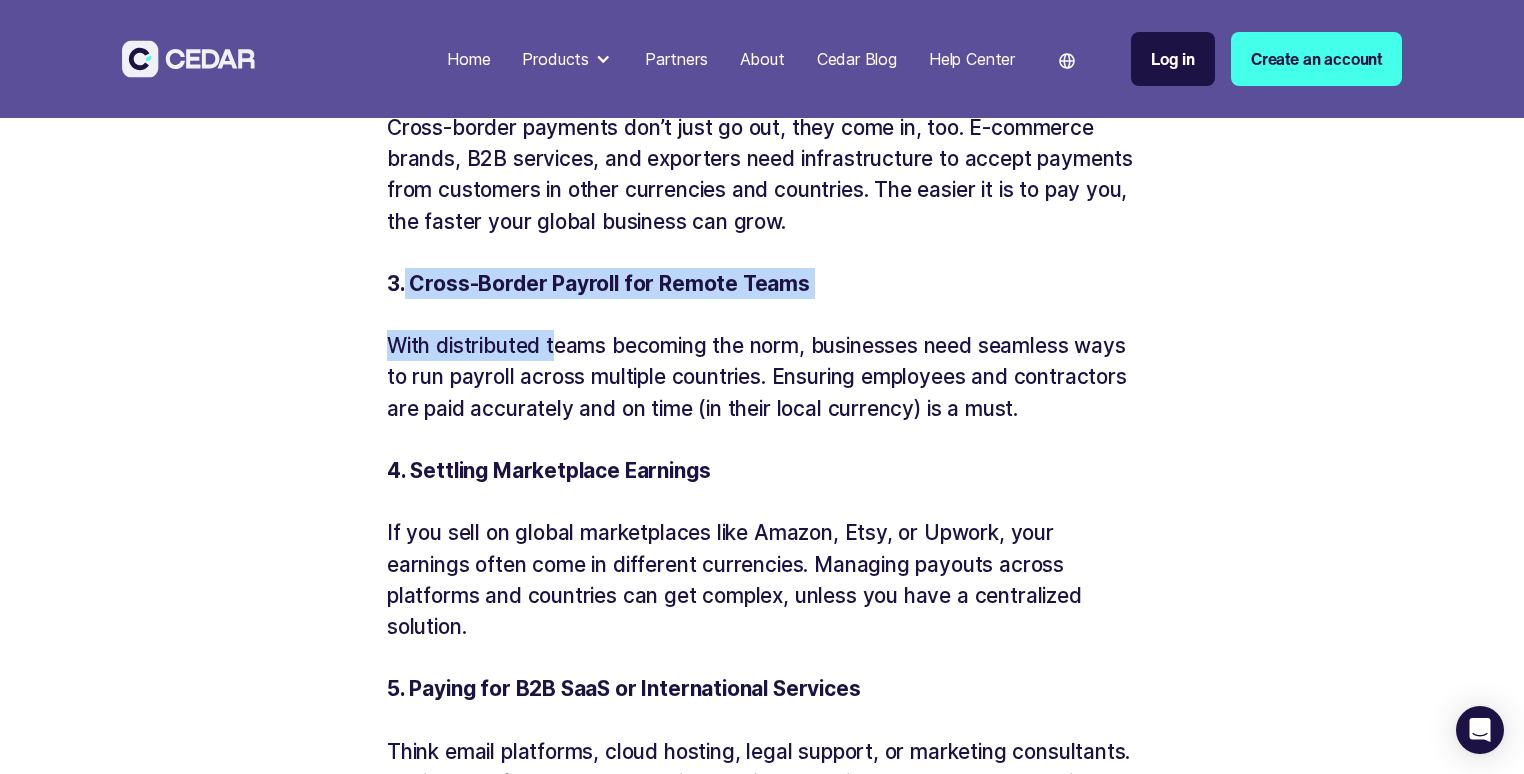 scroll, scrollTop: 6765, scrollLeft: 0, axis: vertical 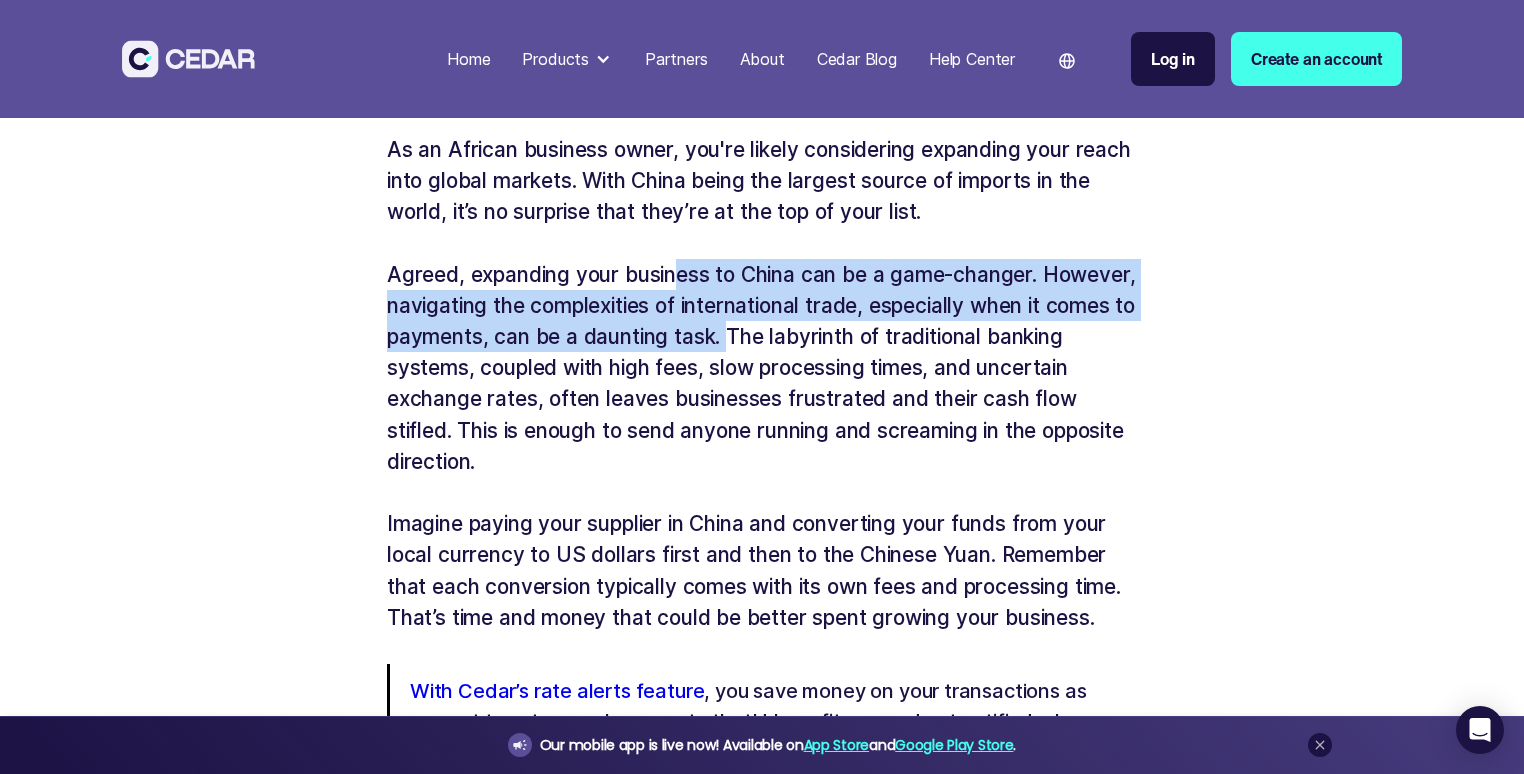 drag, startPoint x: 679, startPoint y: 271, endPoint x: 838, endPoint y: 341, distance: 173.72679 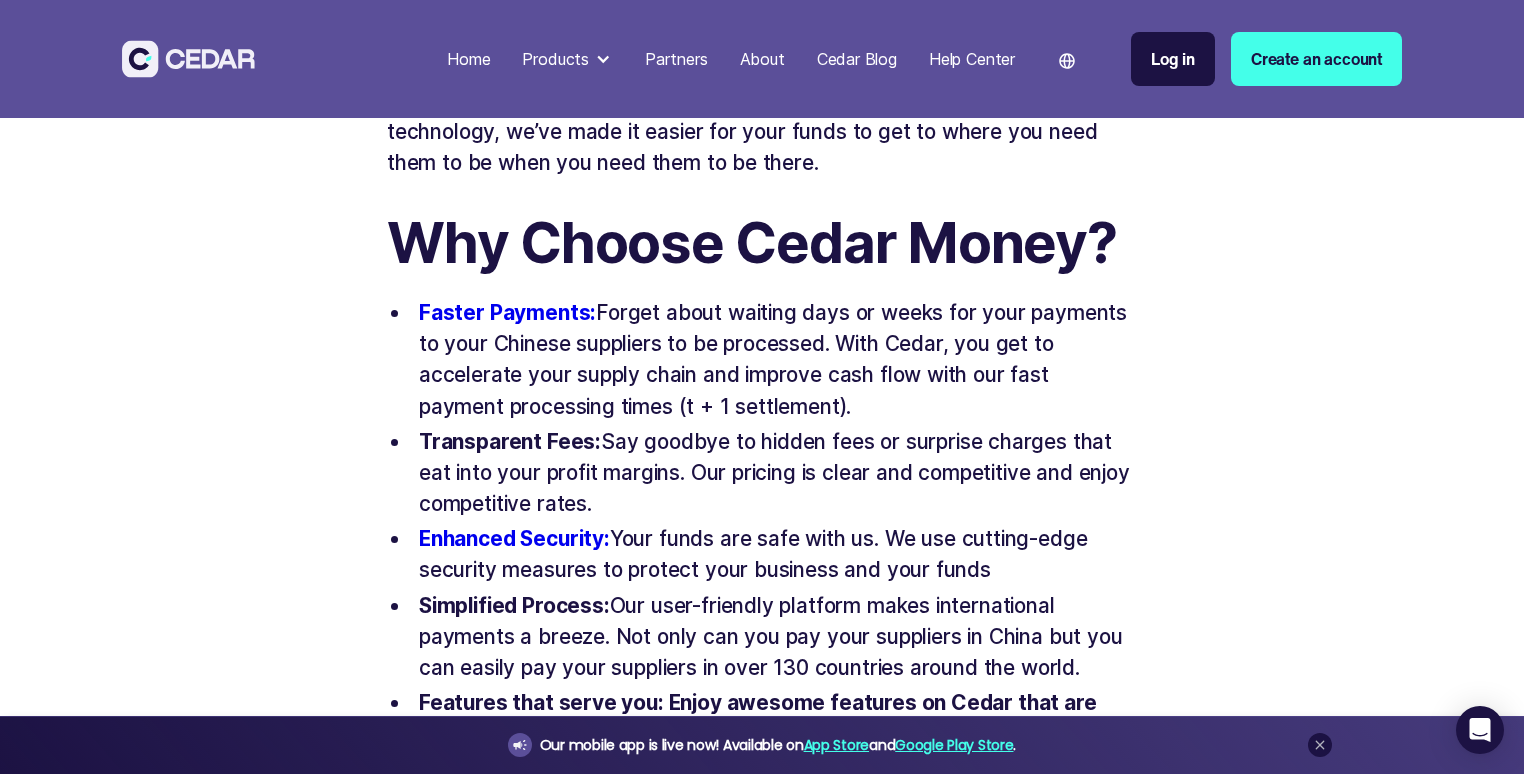 scroll, scrollTop: 2251, scrollLeft: 0, axis: vertical 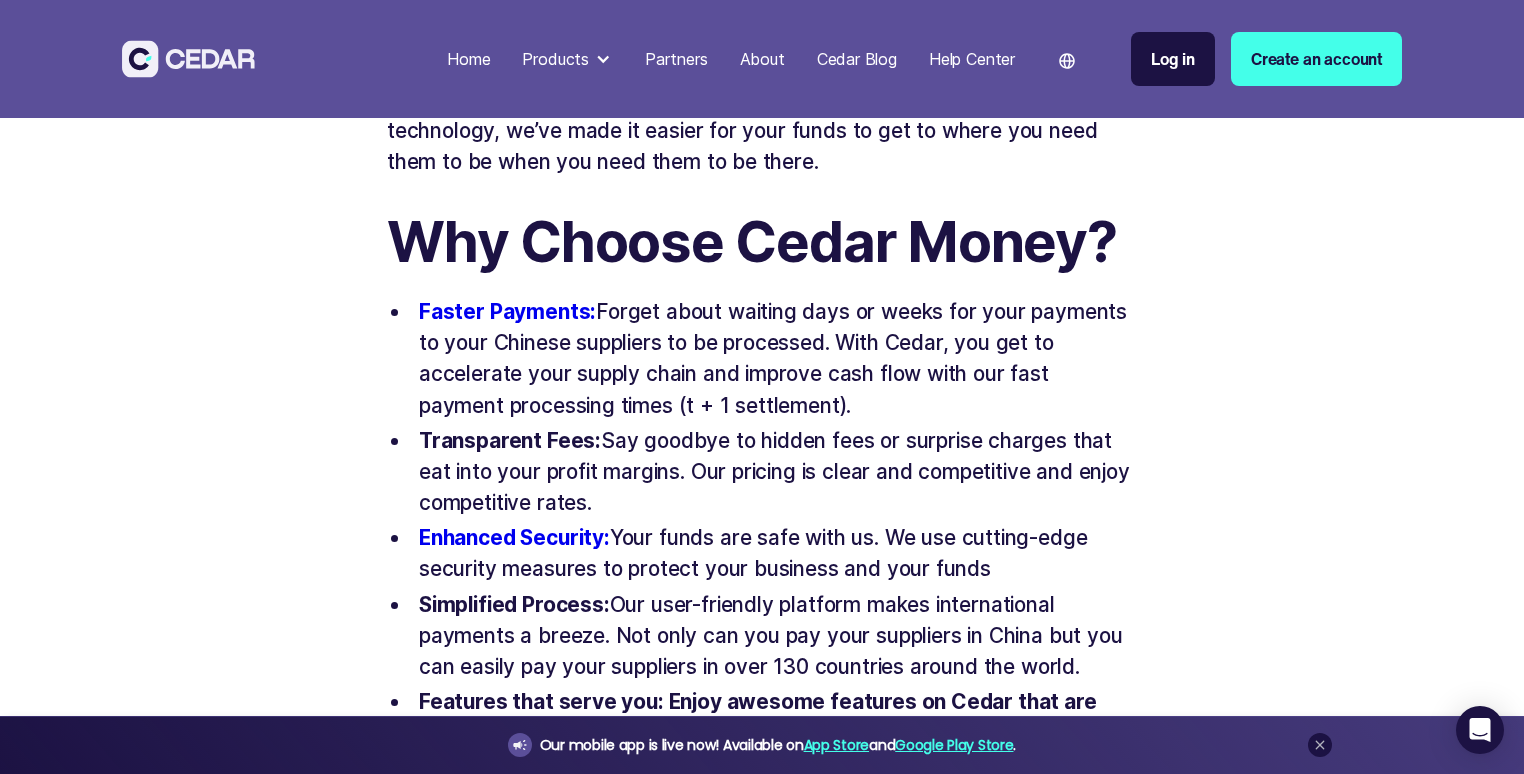drag, startPoint x: 703, startPoint y: 308, endPoint x: 768, endPoint y: 310, distance: 65.03076 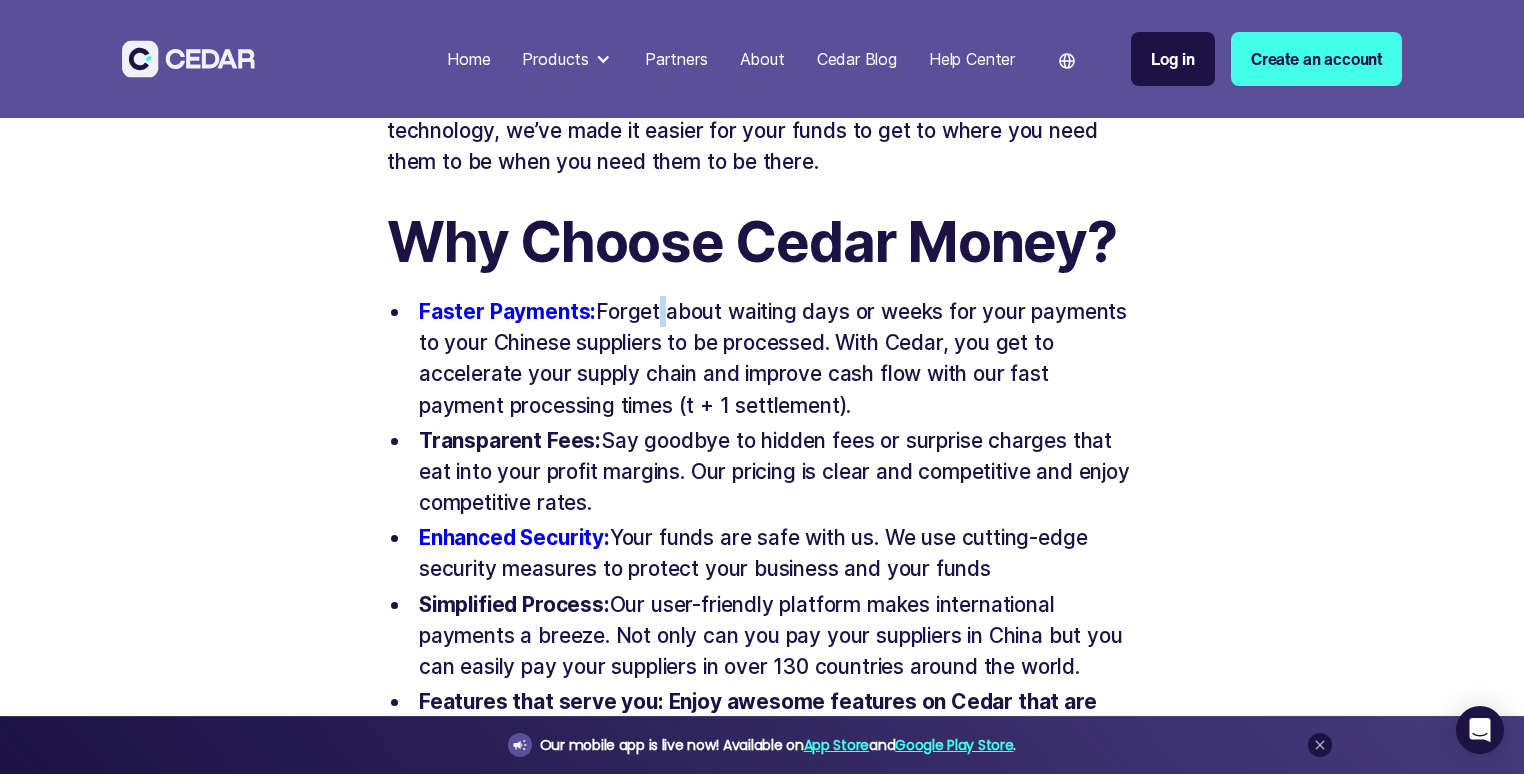 drag, startPoint x: 655, startPoint y: 323, endPoint x: 714, endPoint y: 324, distance: 59.008472 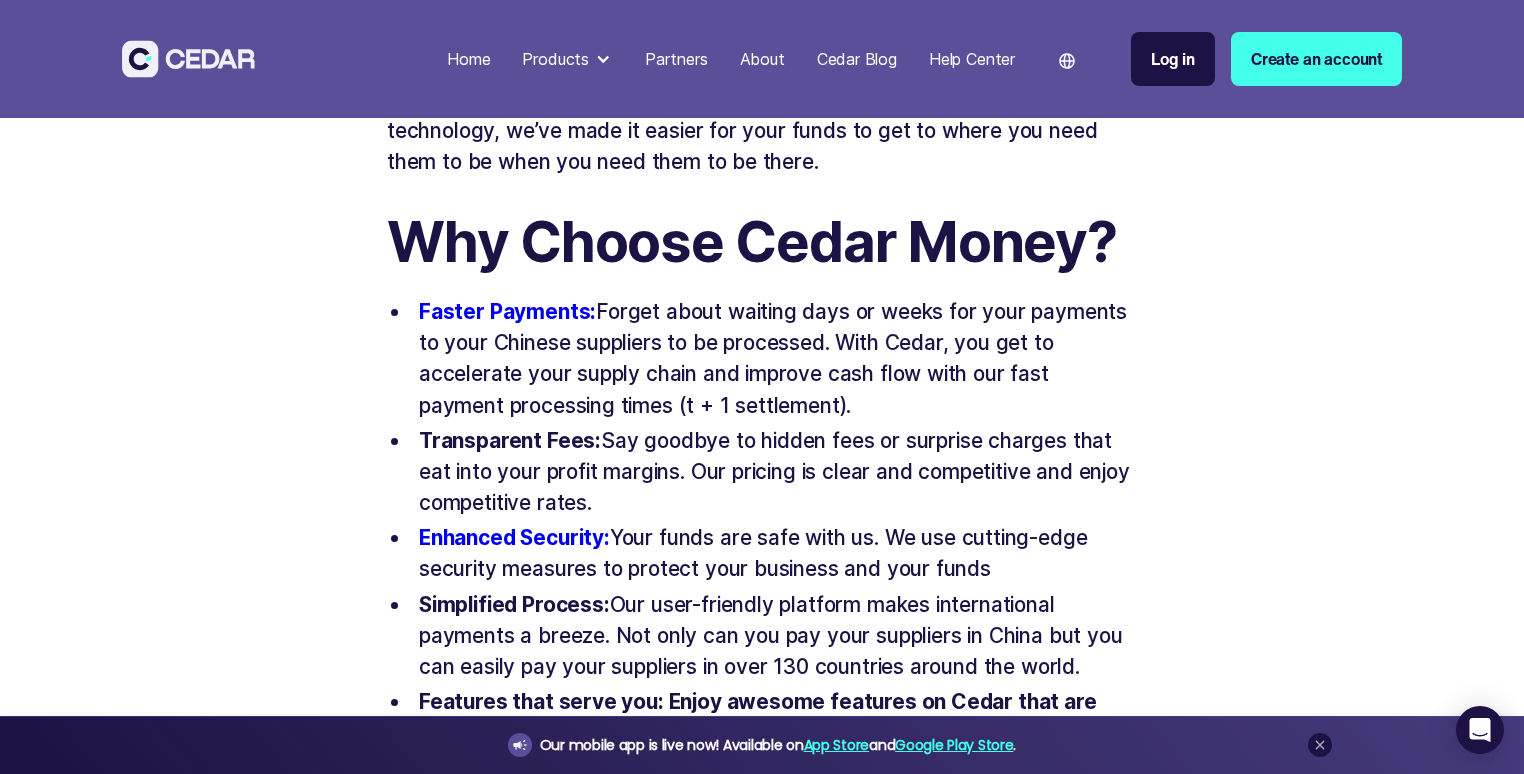 click on "Faster Payments:  Forget about waiting days or weeks for your payments to your Chinese suppliers to be processed. With Cedar, you get to accelerate your supply chain and improve cash flow with our fast payment processing times (t + 1 settlement)." at bounding box center [774, 358] 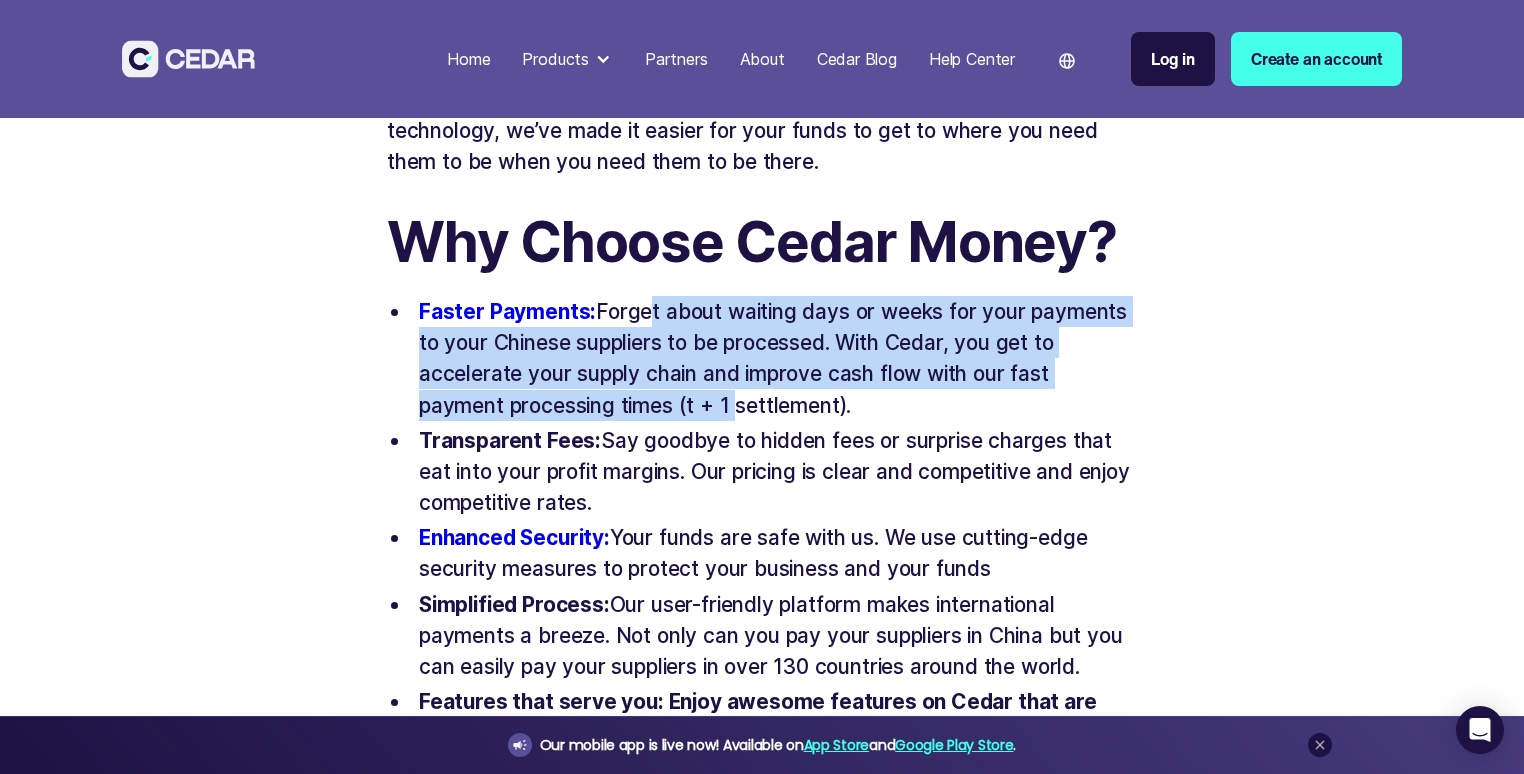 drag, startPoint x: 644, startPoint y: 323, endPoint x: 728, endPoint y: 394, distance: 109.98637 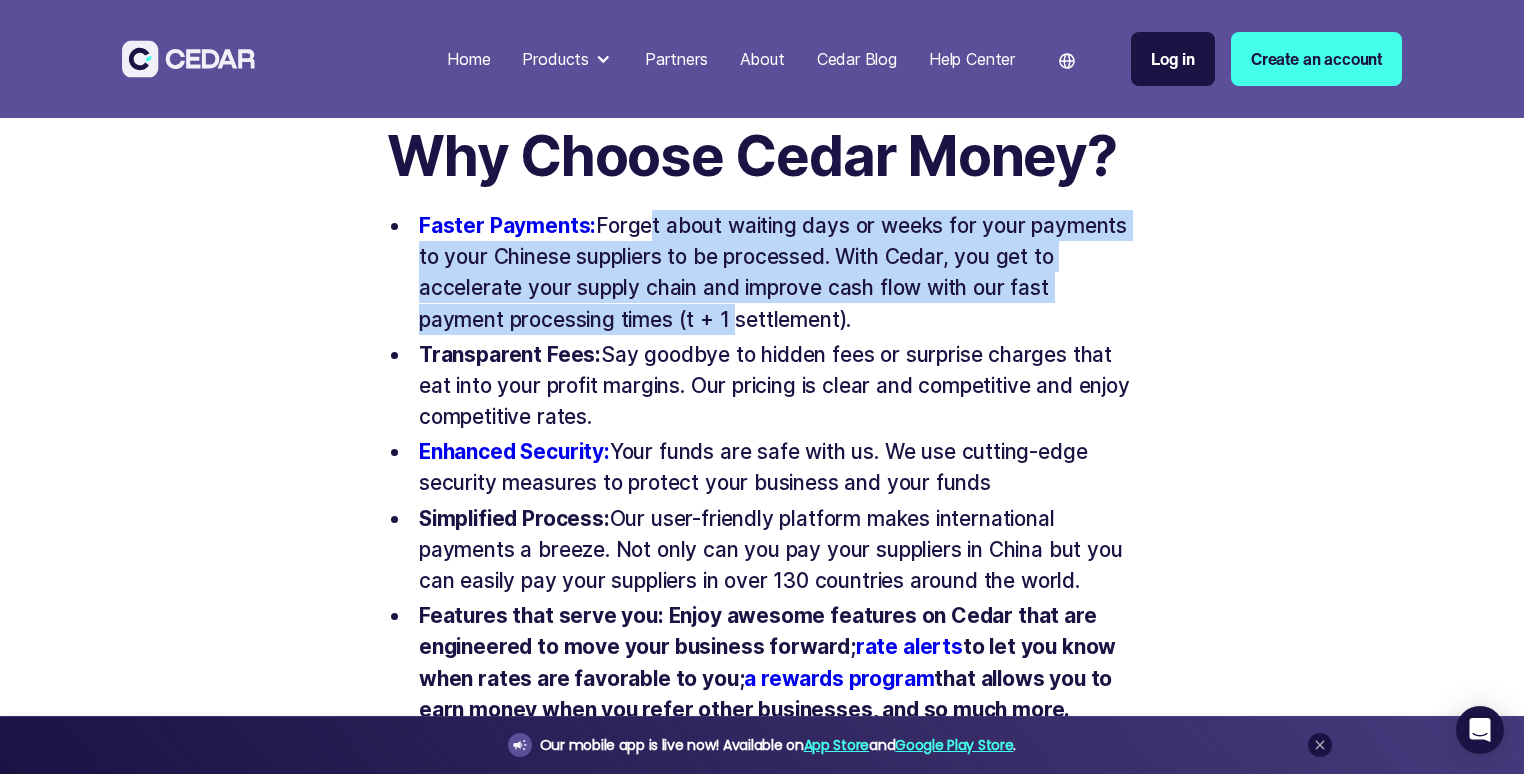 scroll, scrollTop: 2342, scrollLeft: 0, axis: vertical 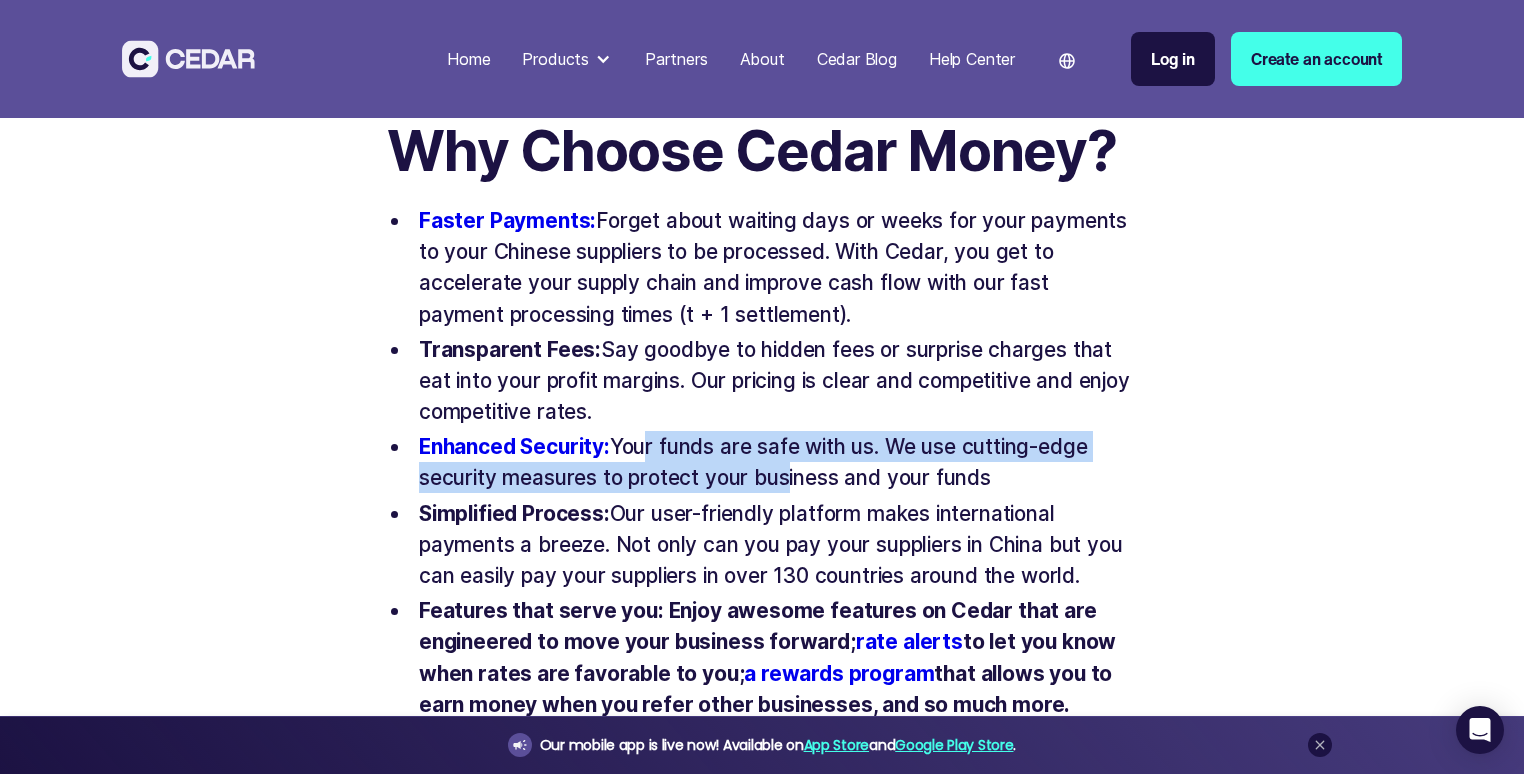 drag, startPoint x: 647, startPoint y: 453, endPoint x: 771, endPoint y: 464, distance: 124.486946 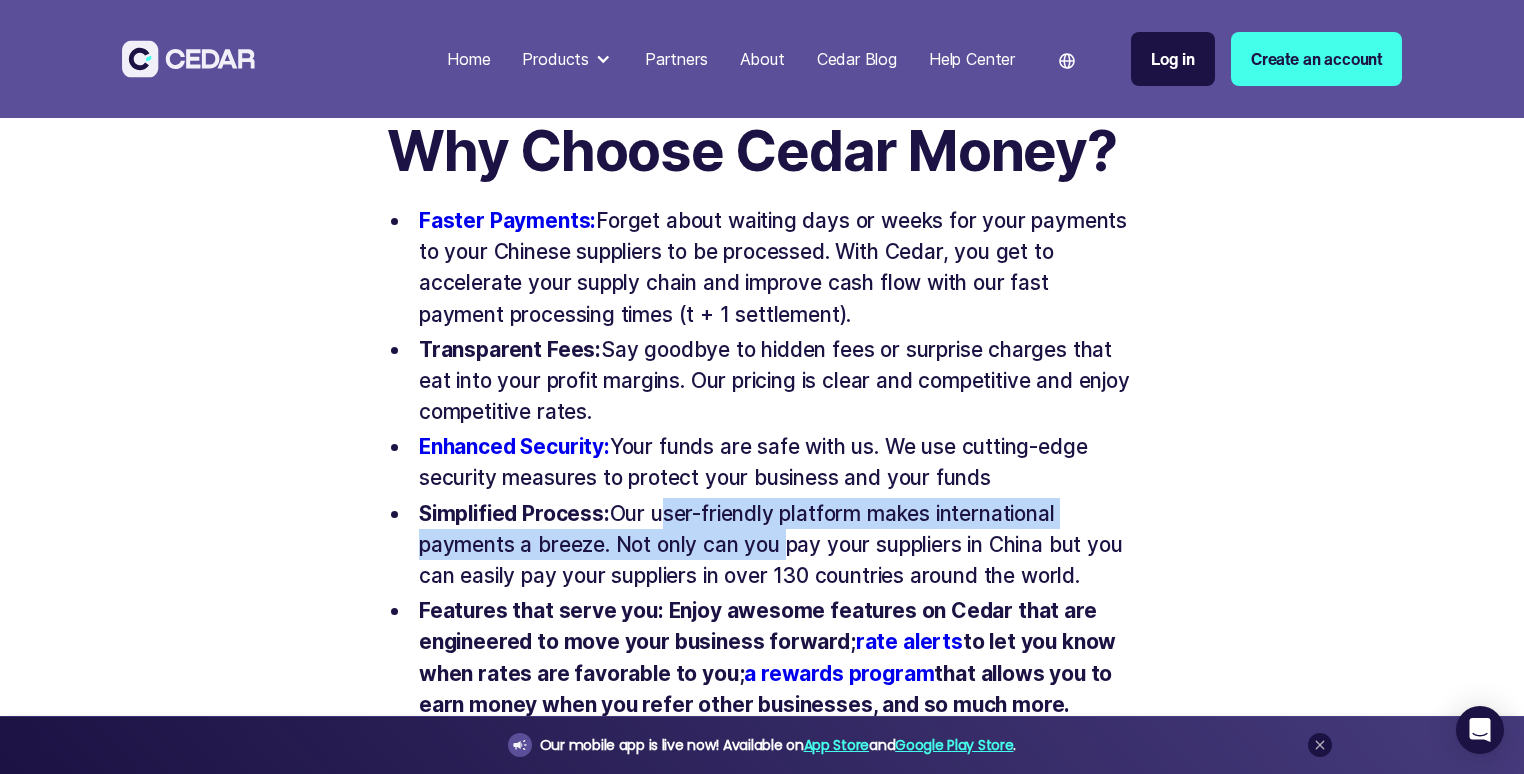 drag, startPoint x: 660, startPoint y: 510, endPoint x: 775, endPoint y: 533, distance: 117.27745 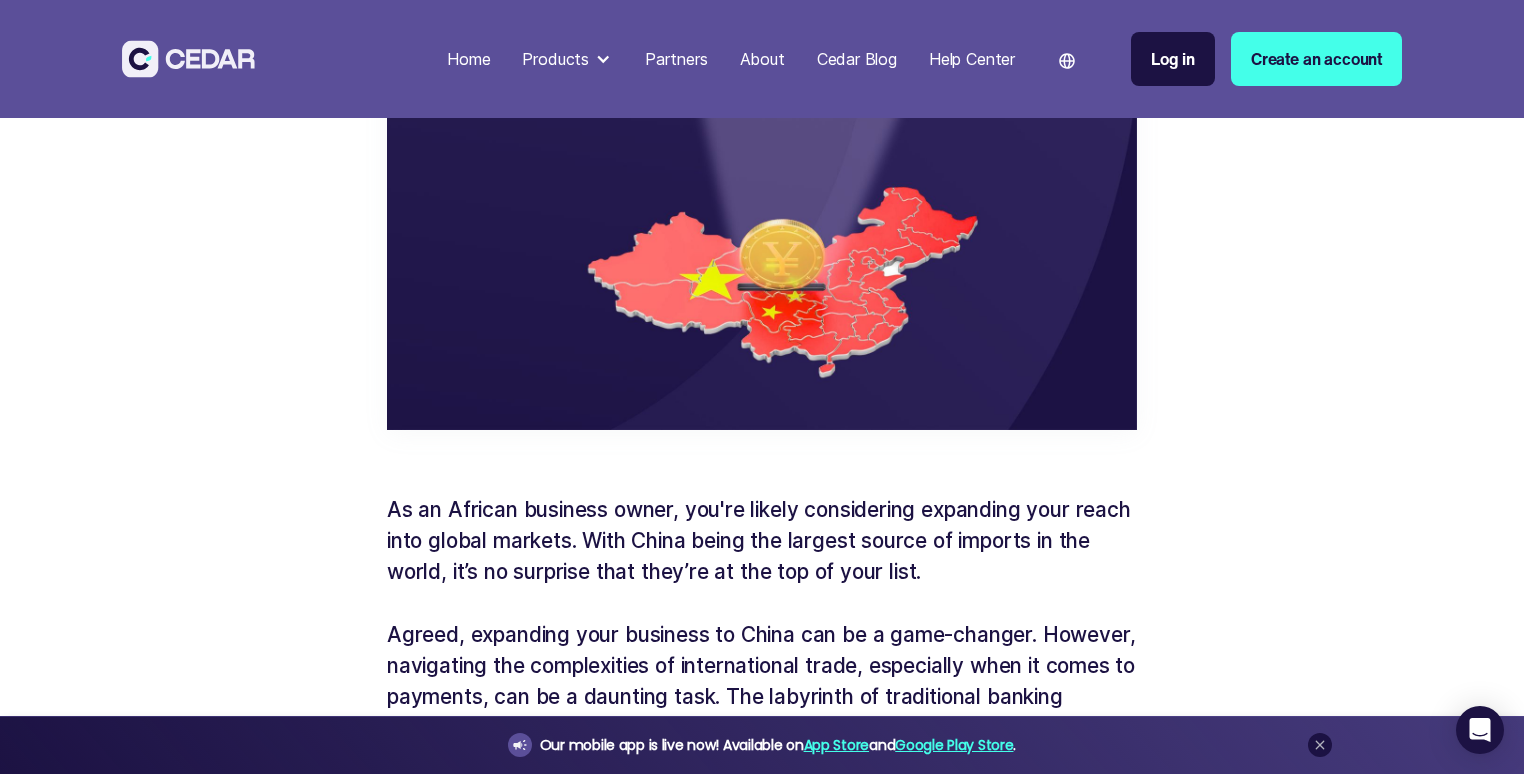 scroll, scrollTop: 311, scrollLeft: 0, axis: vertical 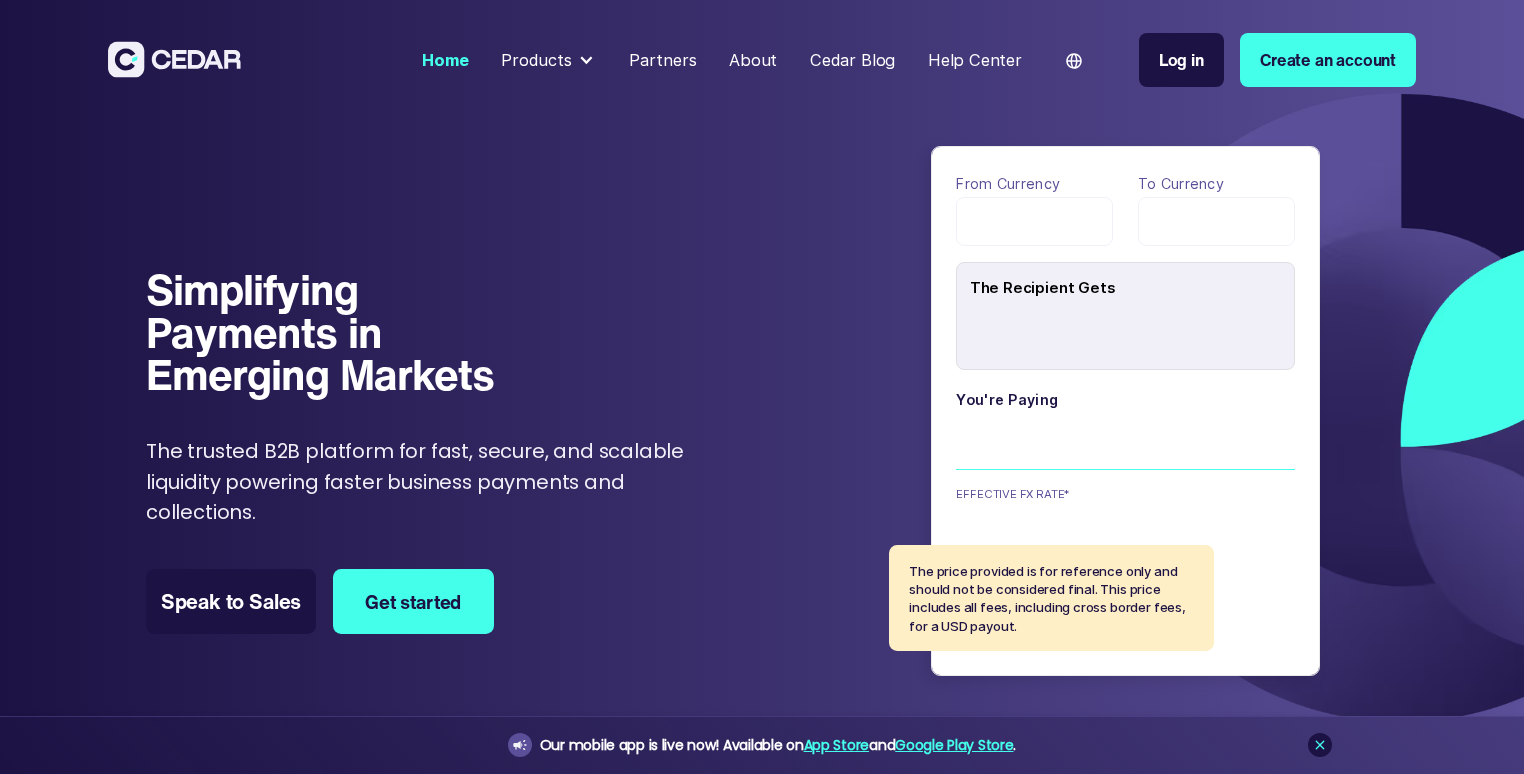 type on "******" 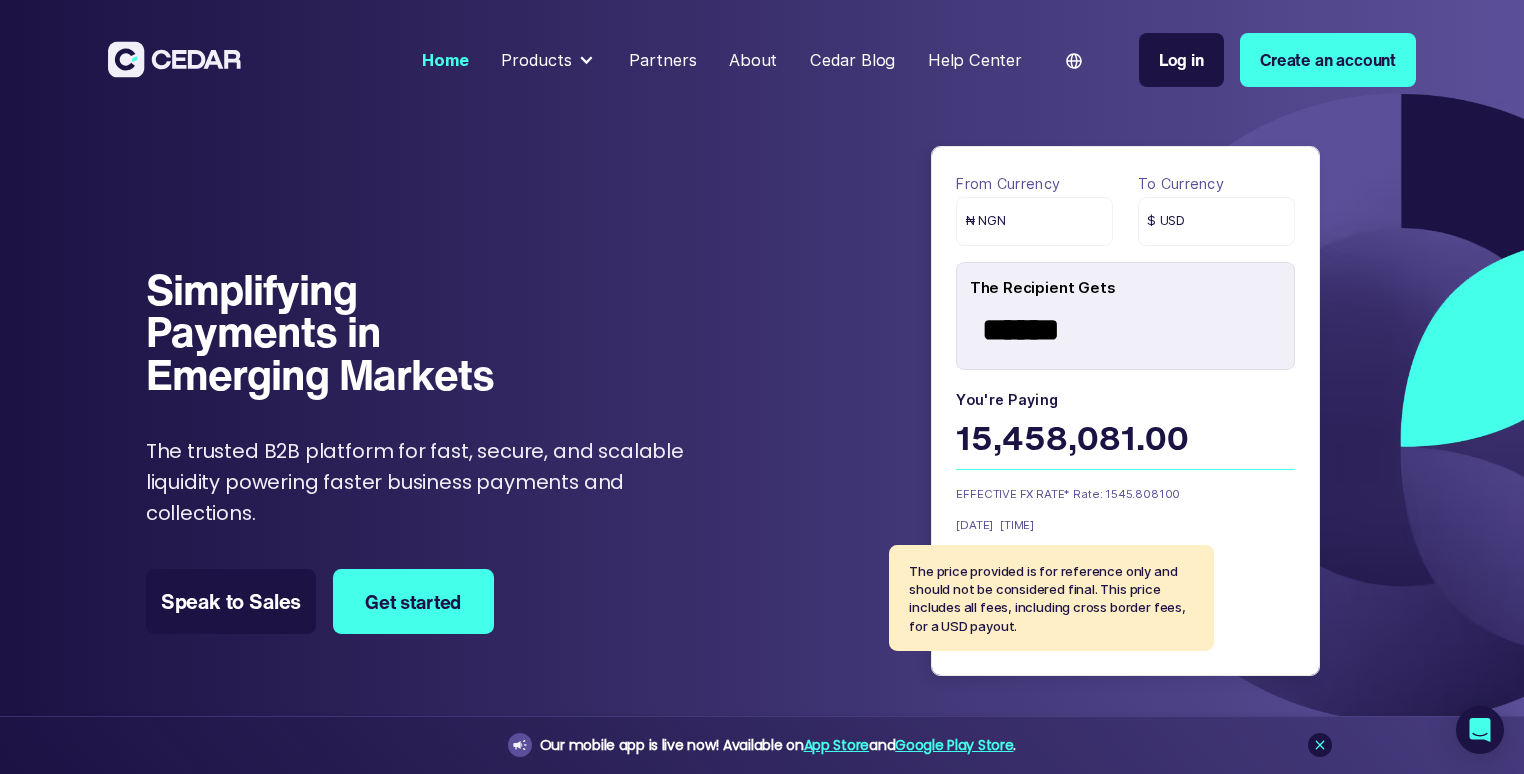 click at bounding box center [586, 60] 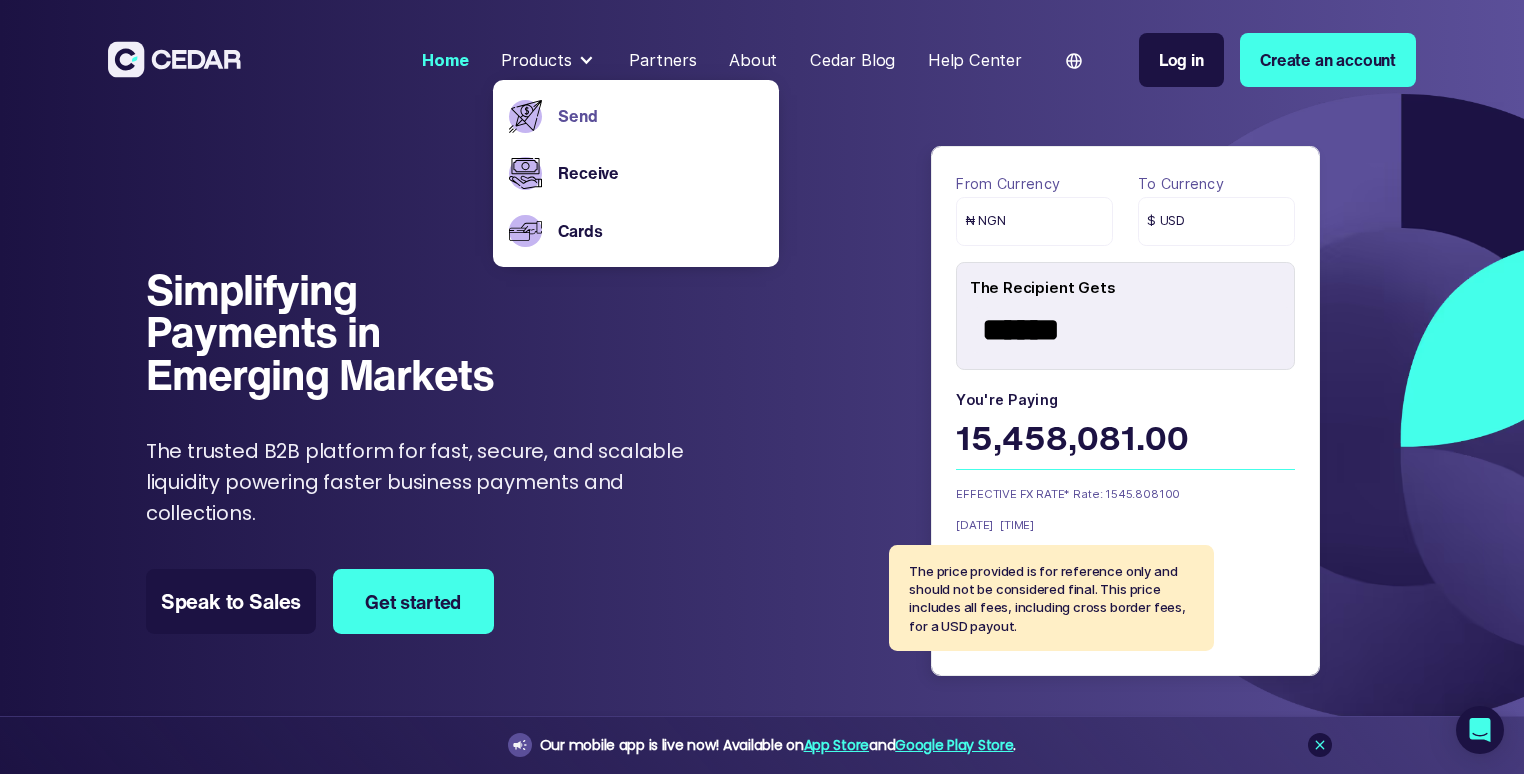 click on "Send" at bounding box center [660, 116] 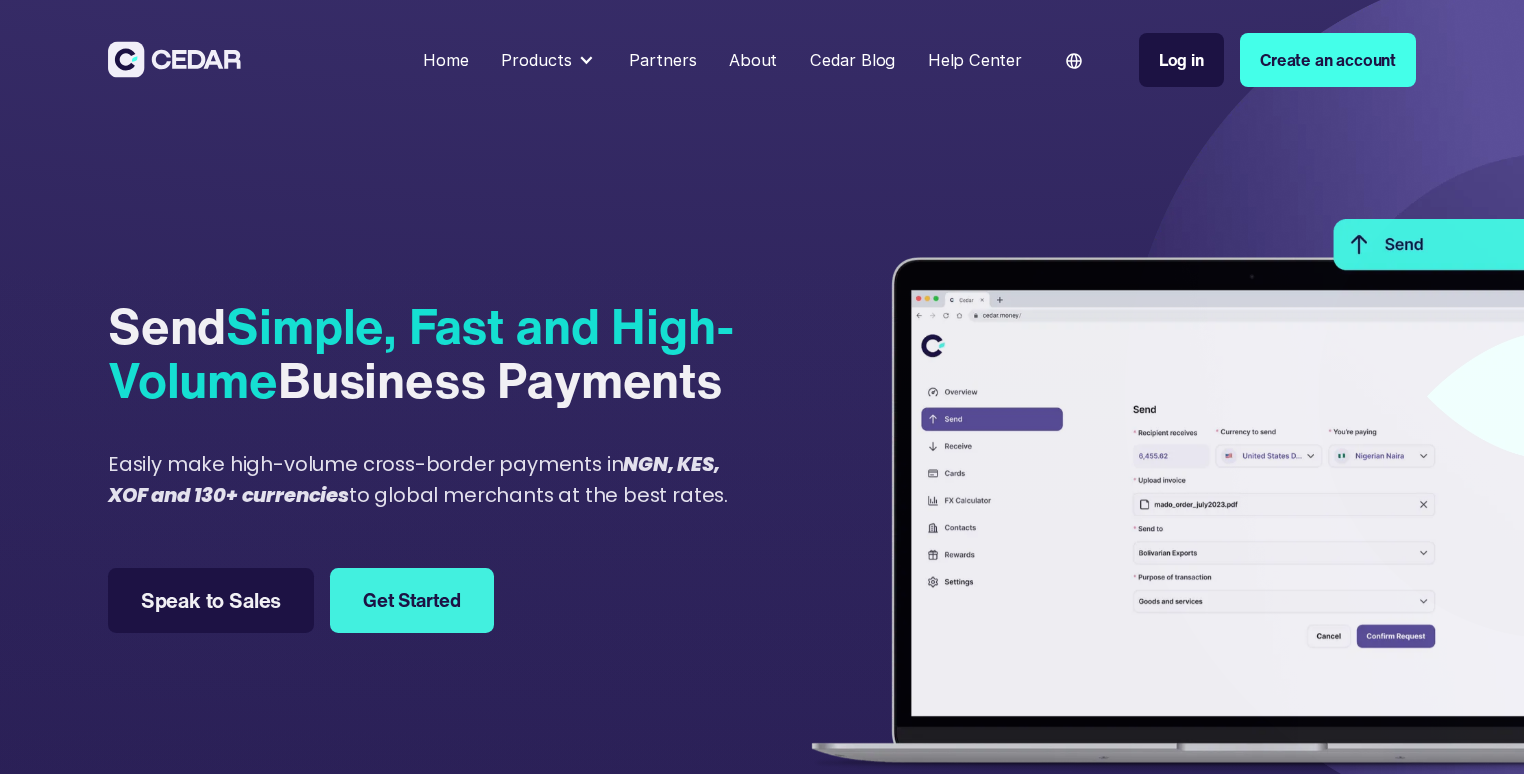 scroll, scrollTop: 0, scrollLeft: 0, axis: both 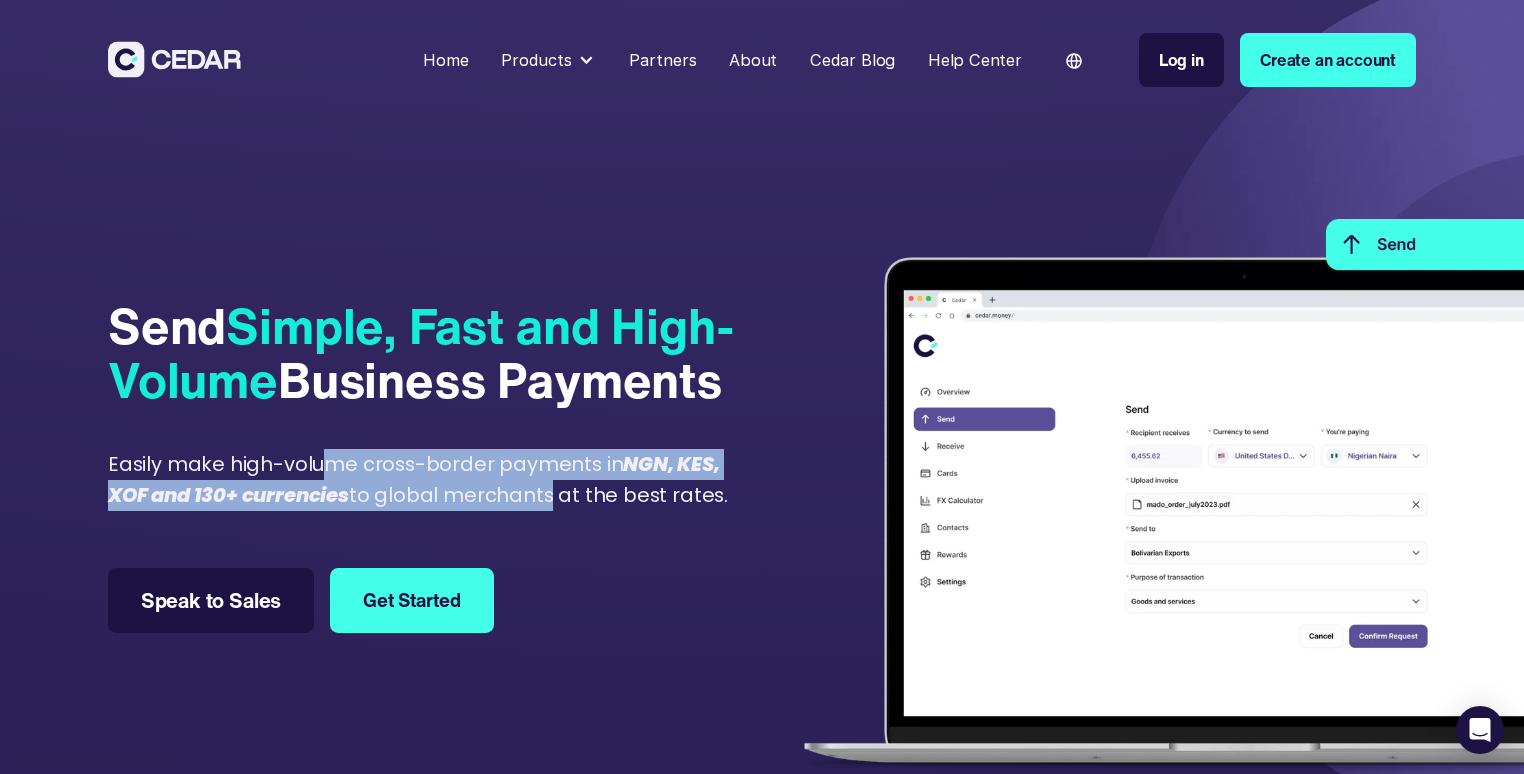 drag, startPoint x: 327, startPoint y: 459, endPoint x: 545, endPoint y: 500, distance: 221.822 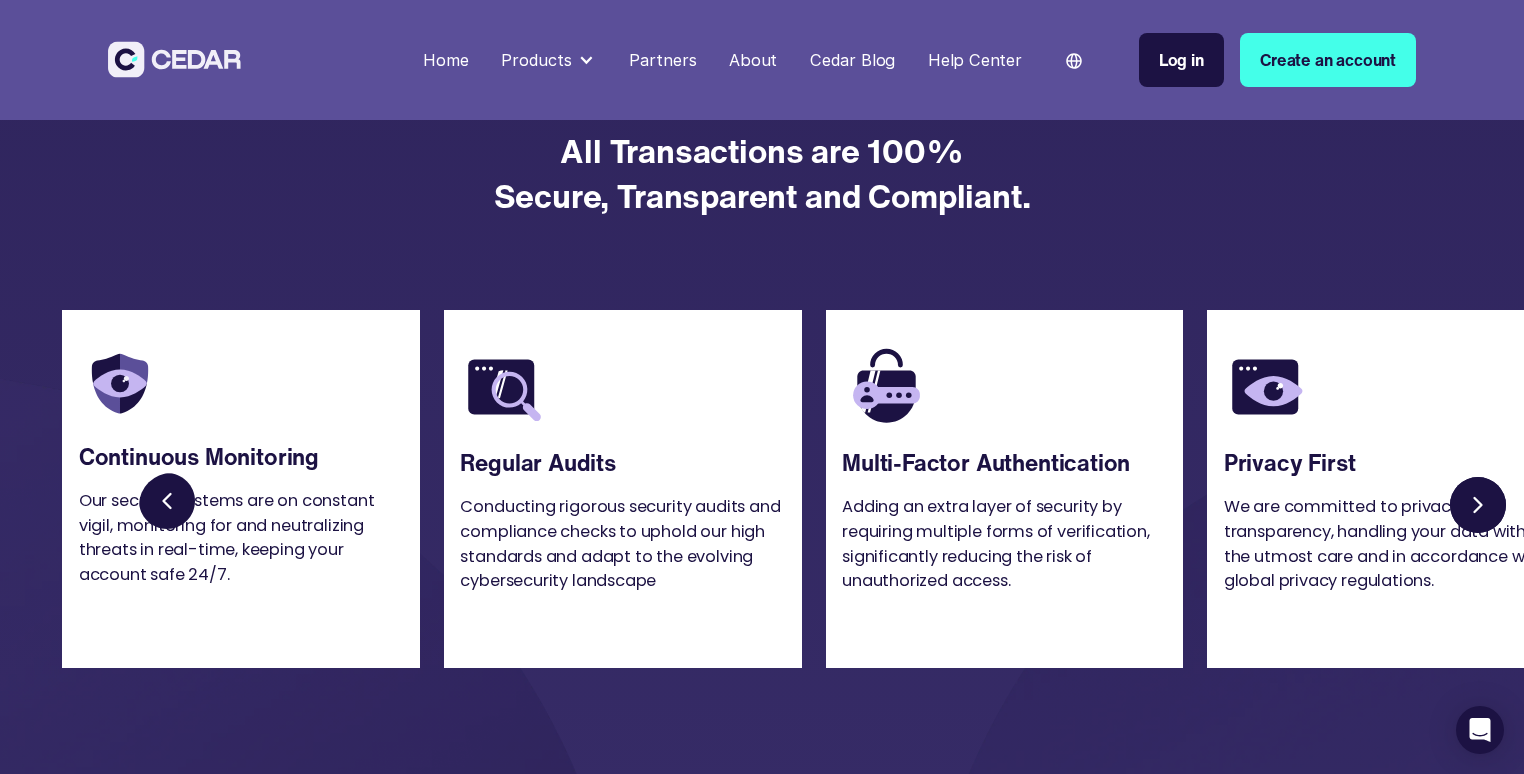 scroll, scrollTop: 2644, scrollLeft: 0, axis: vertical 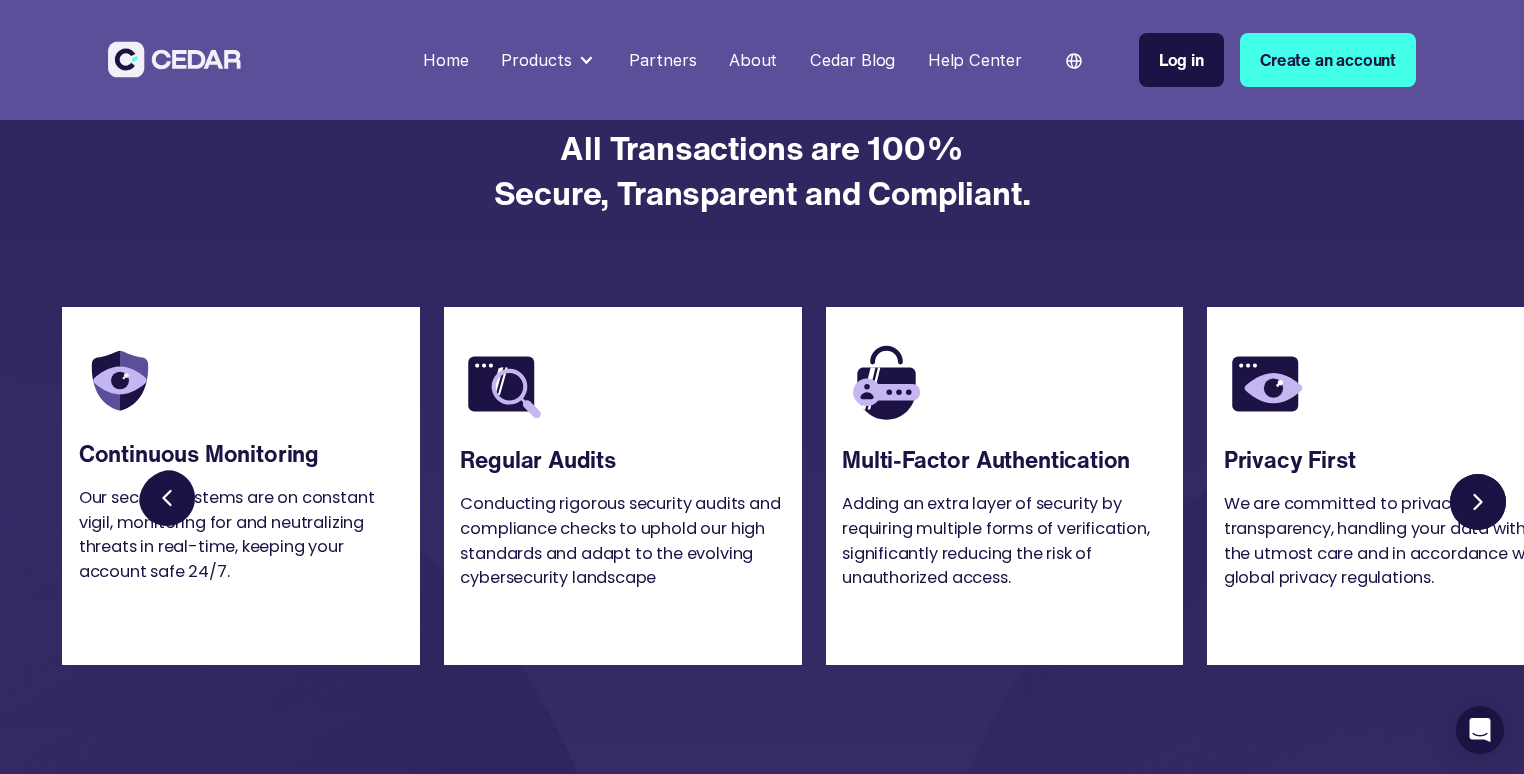 click at bounding box center [171, 502] 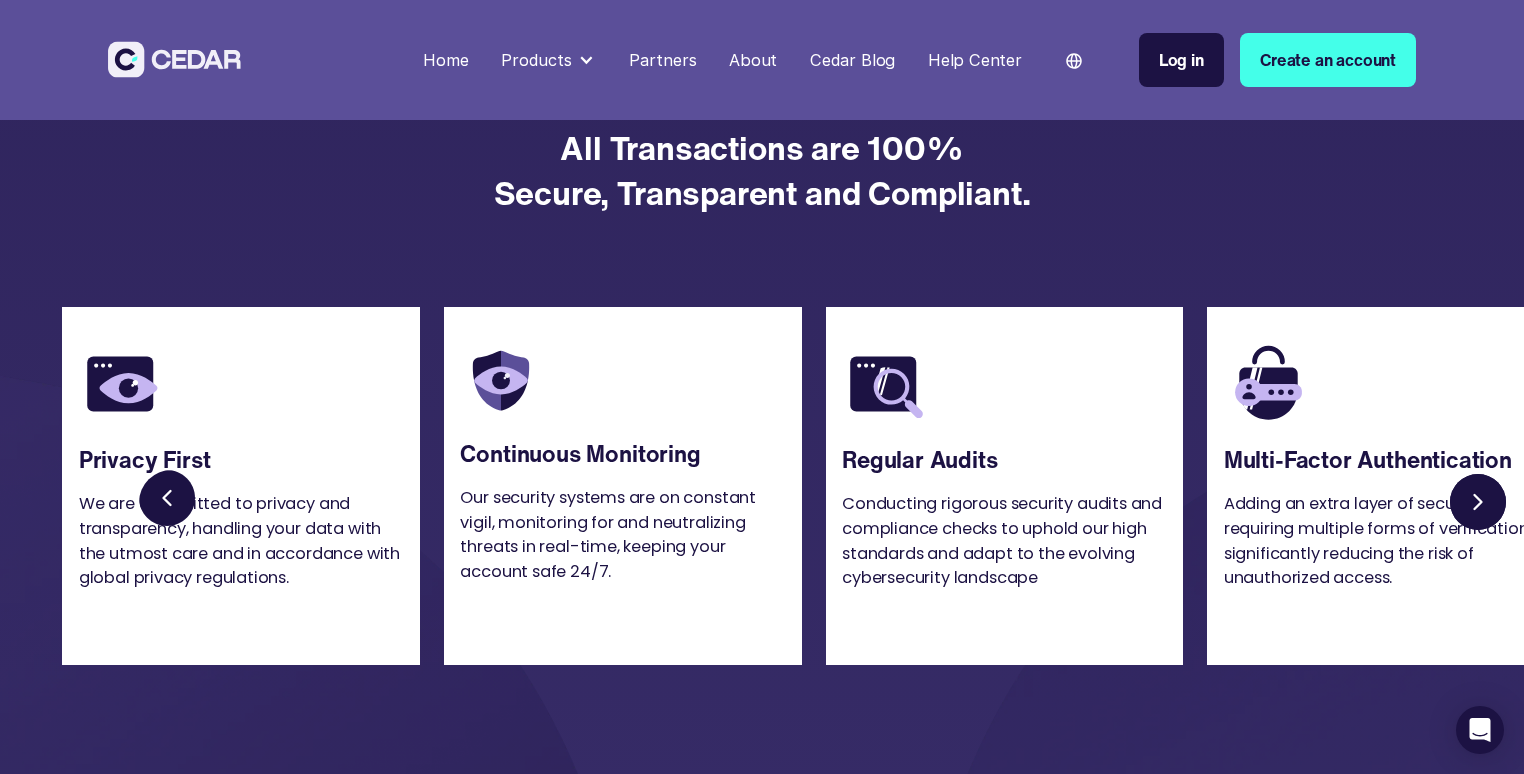click at bounding box center [171, 502] 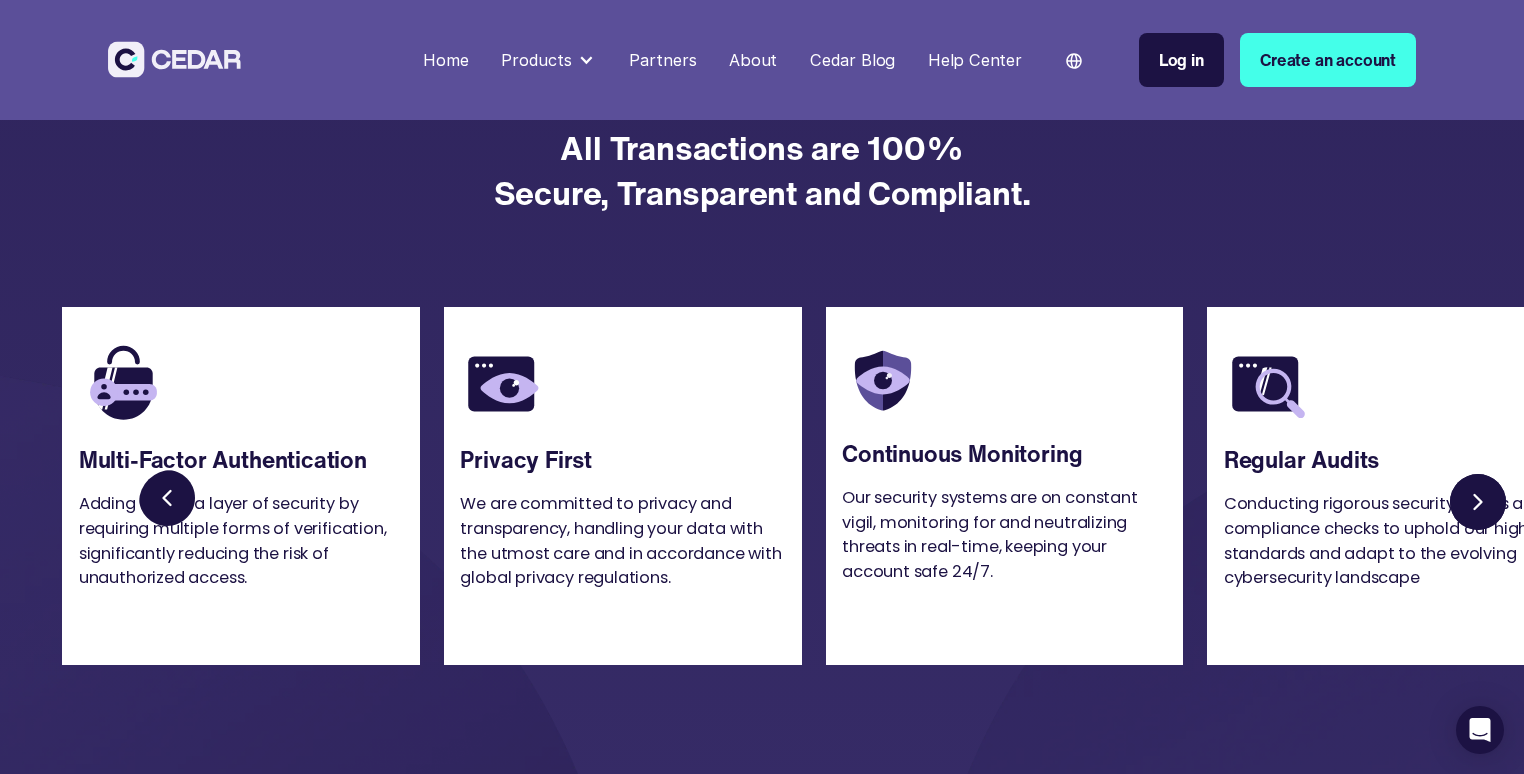 click at bounding box center [171, 502] 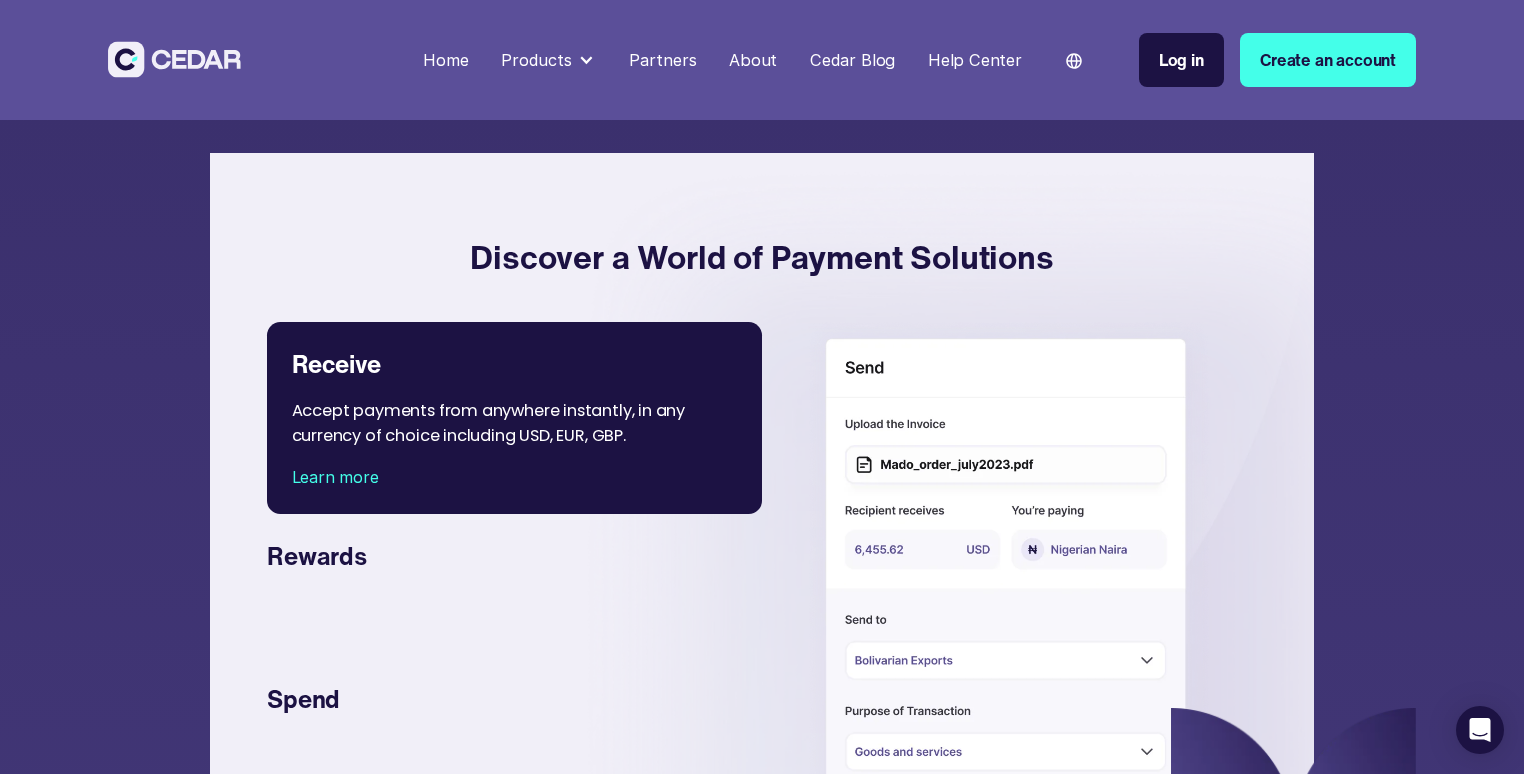 scroll, scrollTop: 3976, scrollLeft: 0, axis: vertical 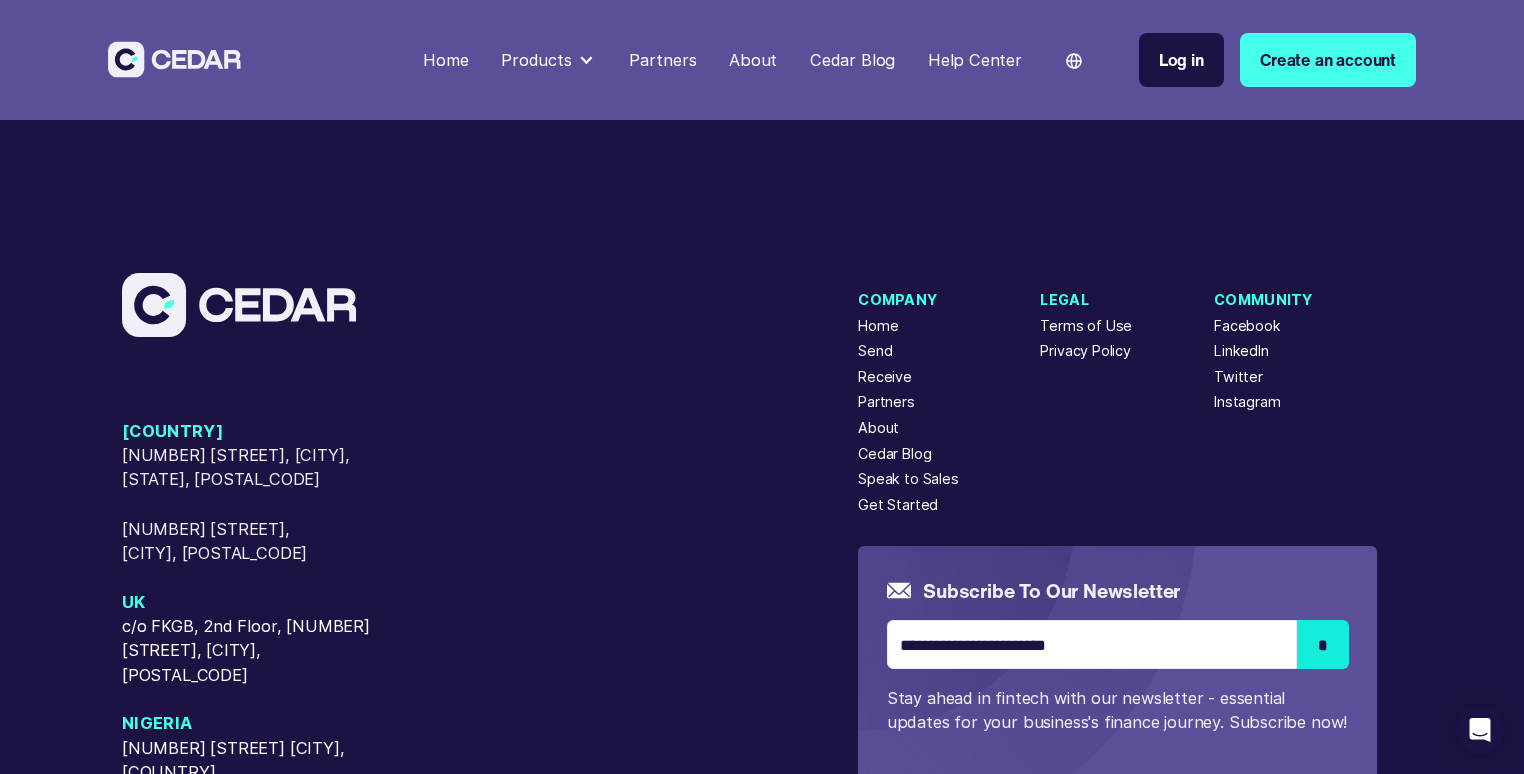 click on "About" at bounding box center [753, 60] 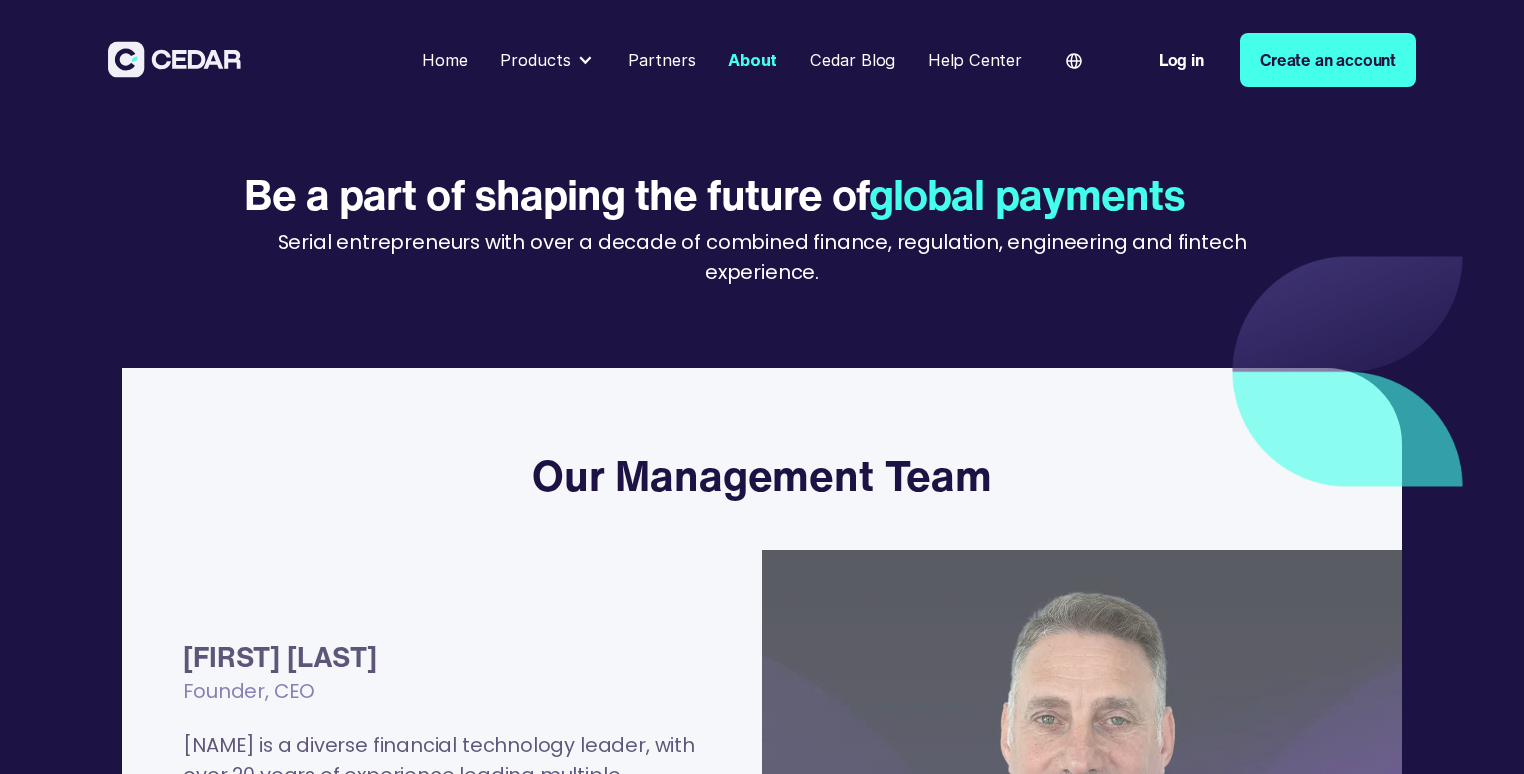 scroll, scrollTop: 0, scrollLeft: 0, axis: both 